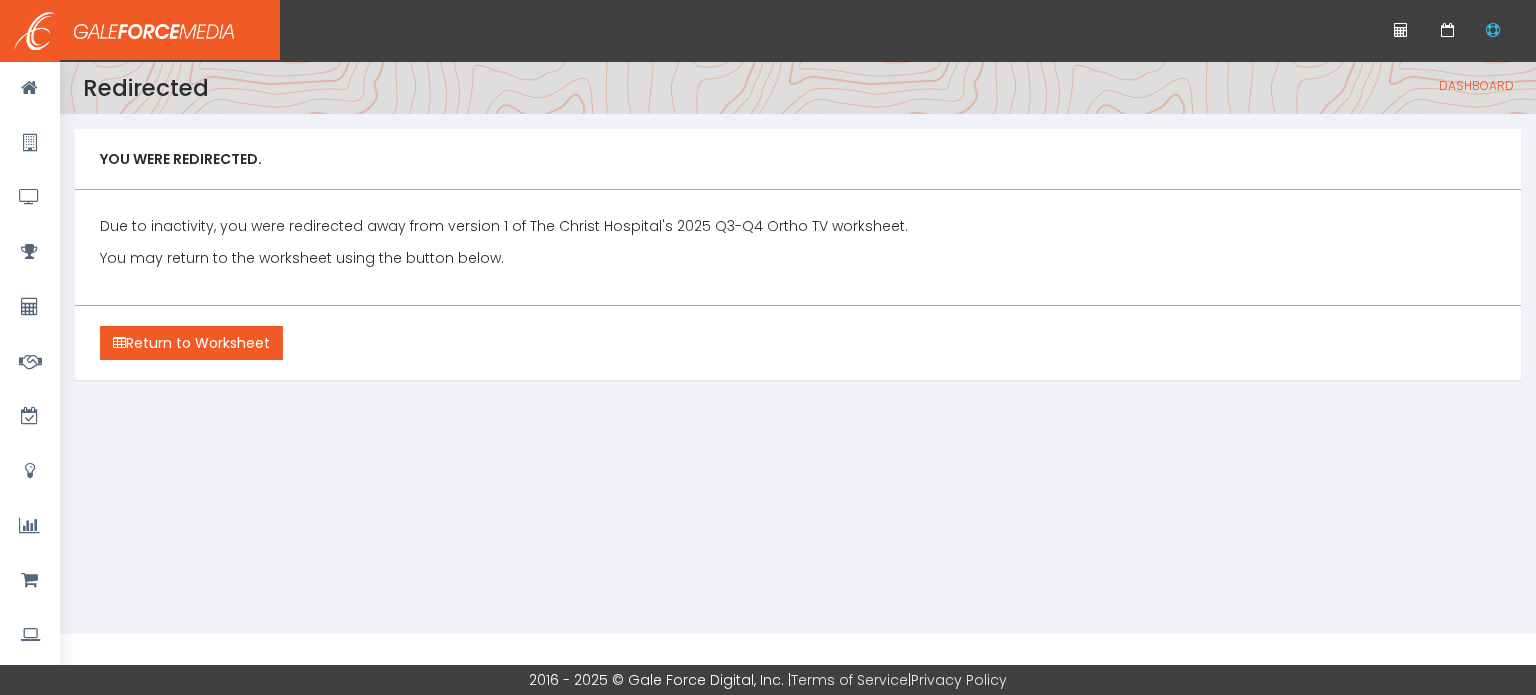 scroll, scrollTop: 0, scrollLeft: 0, axis: both 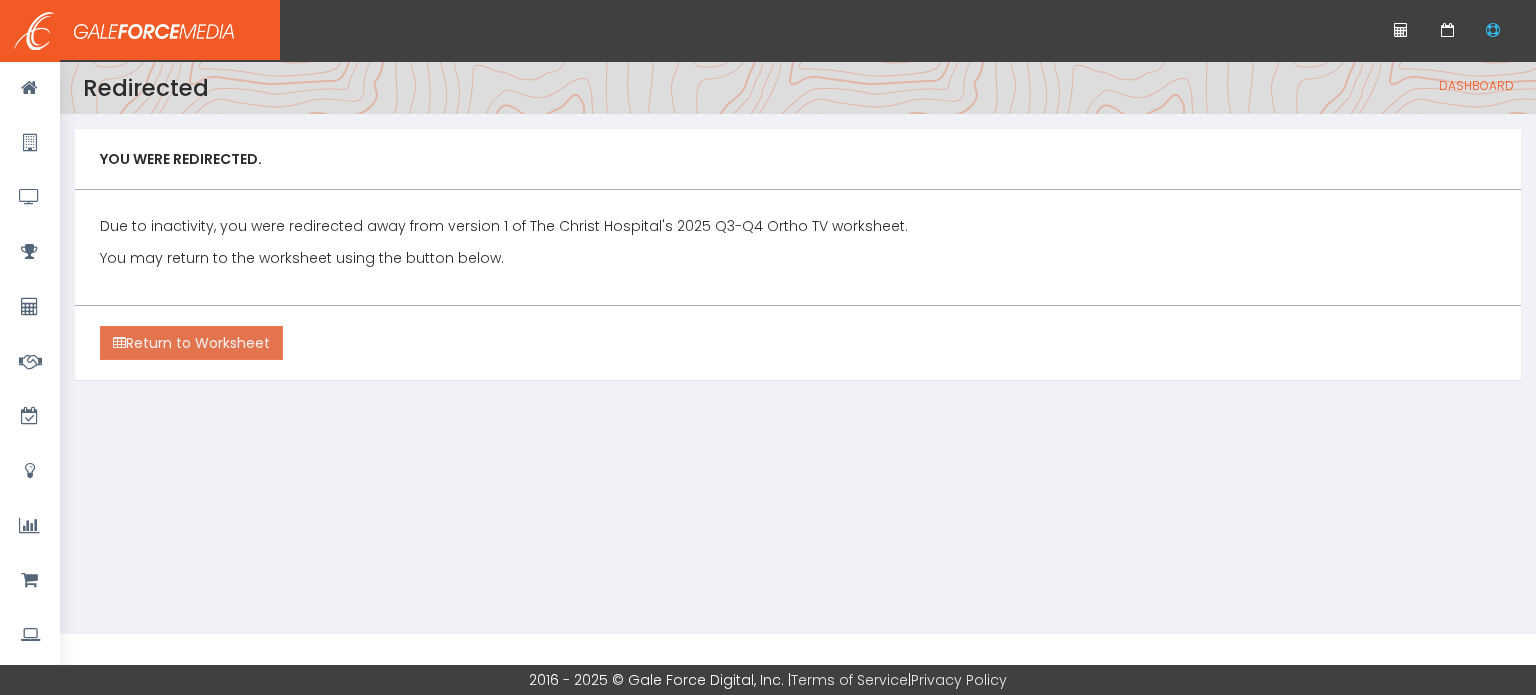 drag, startPoint x: 144, startPoint y: 341, endPoint x: 213, endPoint y: 315, distance: 73.736015 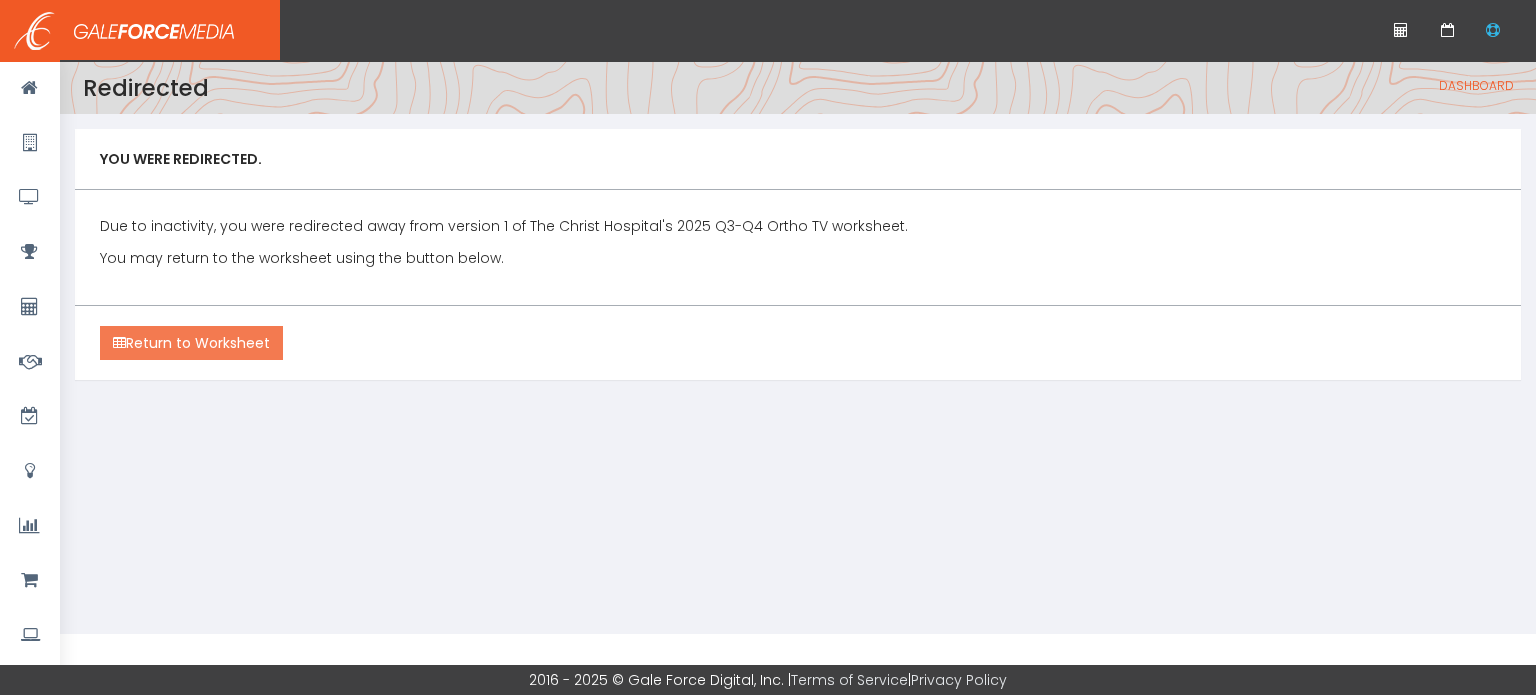 drag, startPoint x: 232, startPoint y: 339, endPoint x: 311, endPoint y: 322, distance: 80.80842 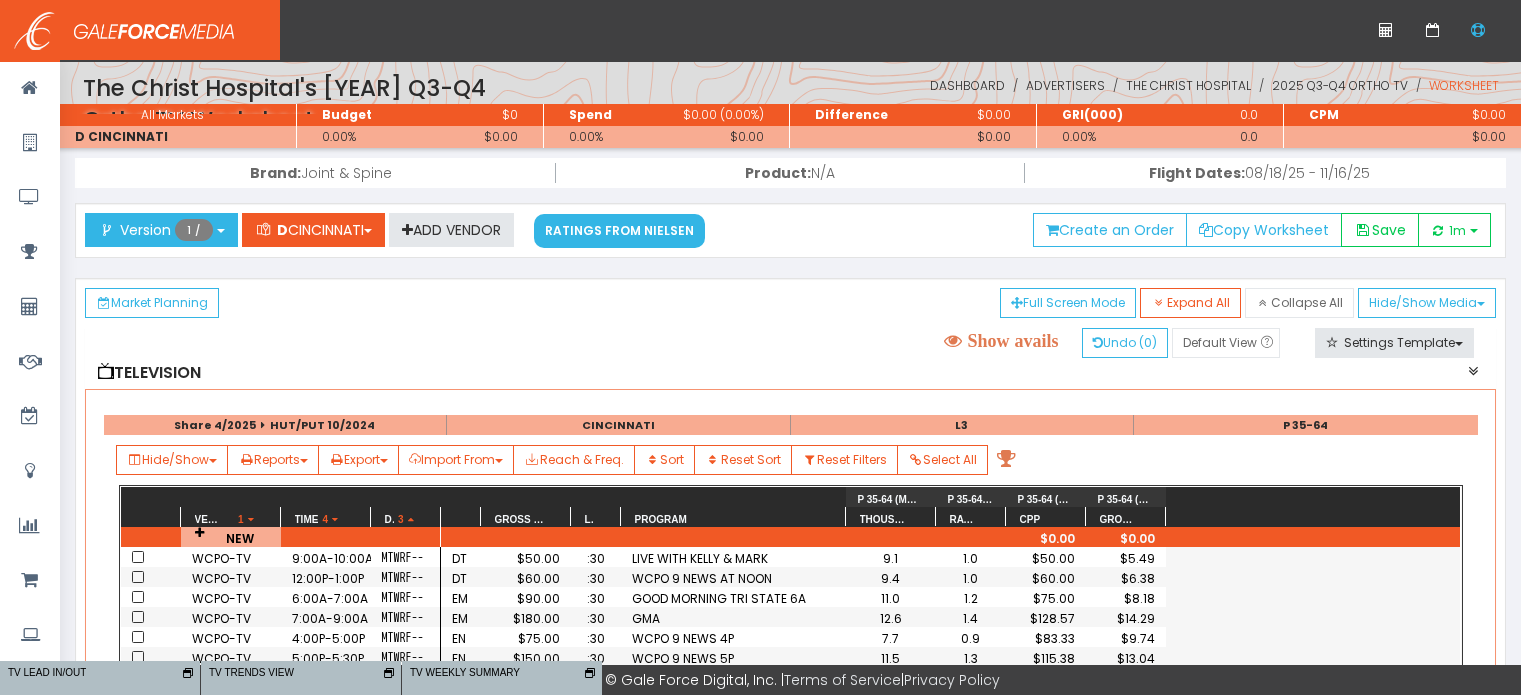scroll, scrollTop: 0, scrollLeft: 0, axis: both 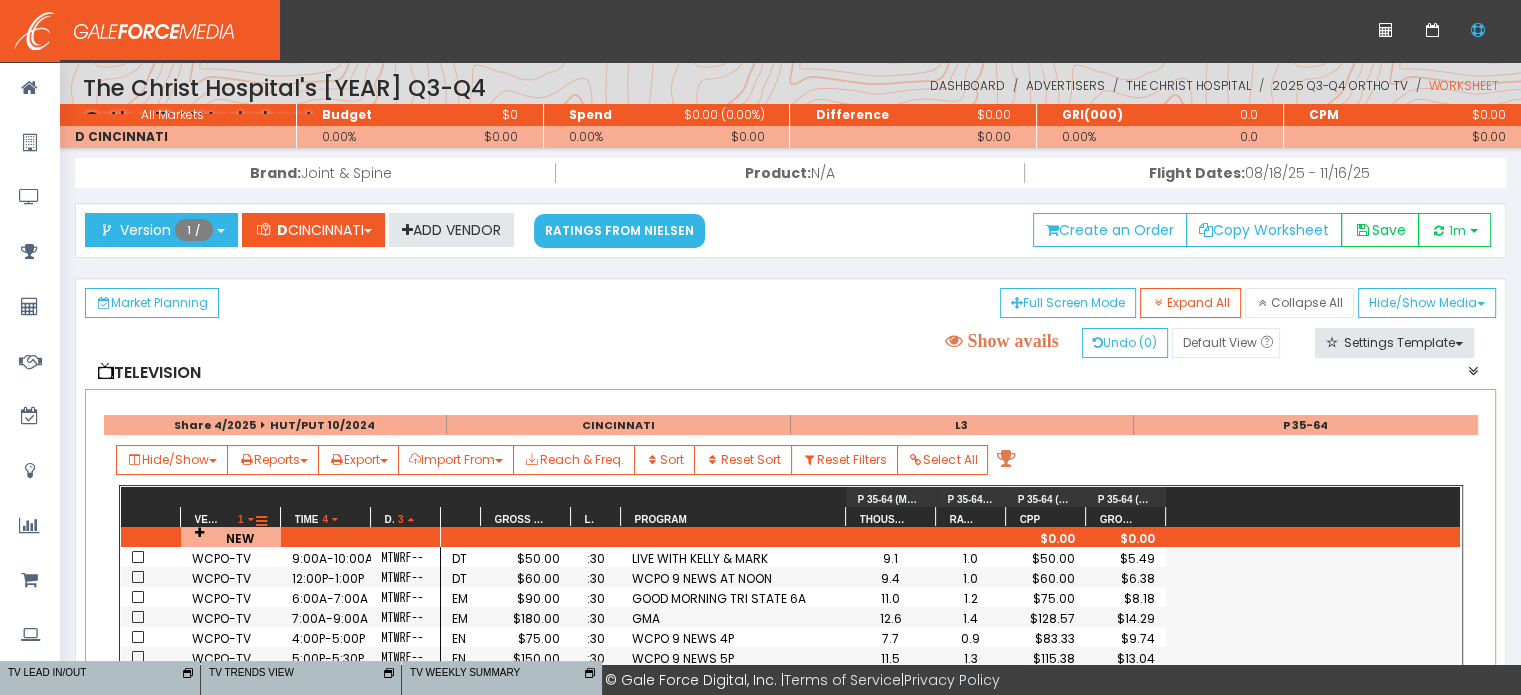 click on "Vendor           1" at bounding box center [230, 518] 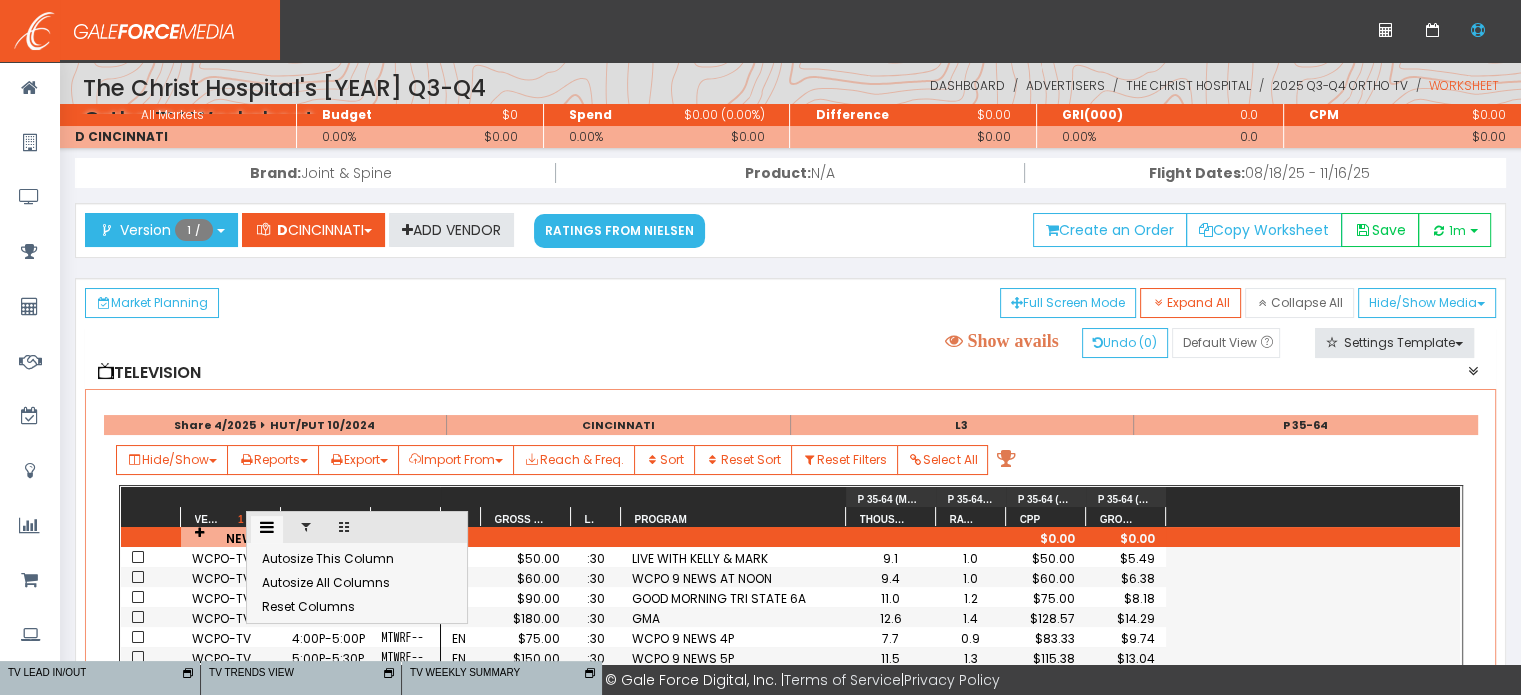 click at bounding box center [306, 529] 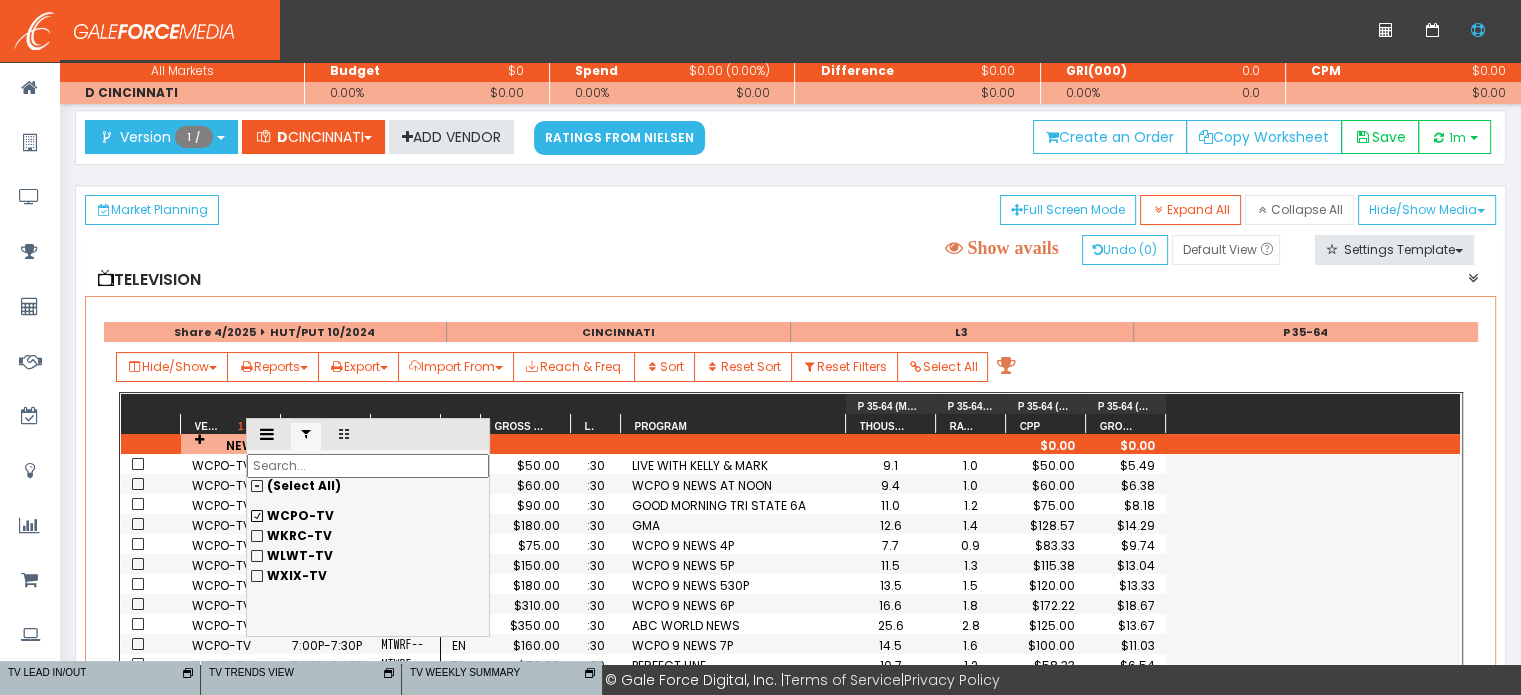 scroll, scrollTop: 100, scrollLeft: 0, axis: vertical 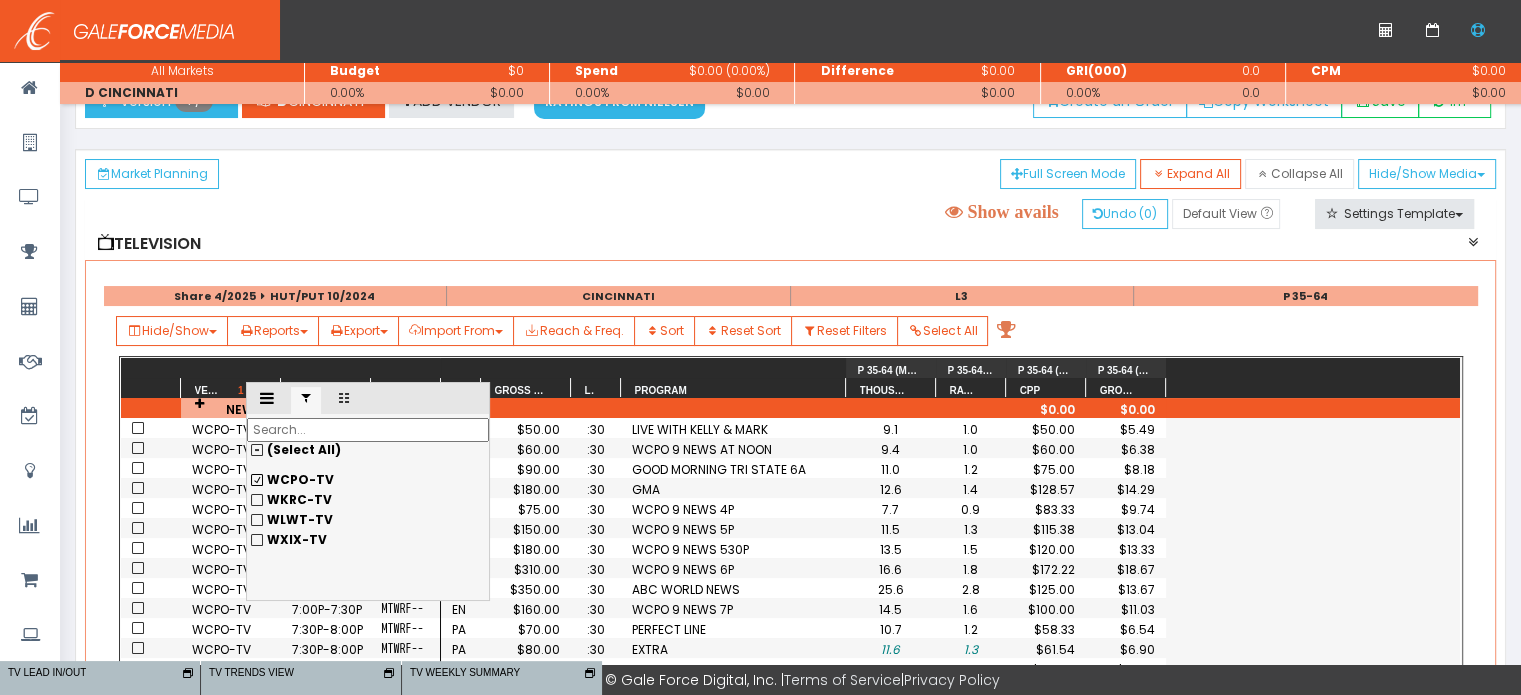 click on "WKRC-TV" at bounding box center (300, 479) 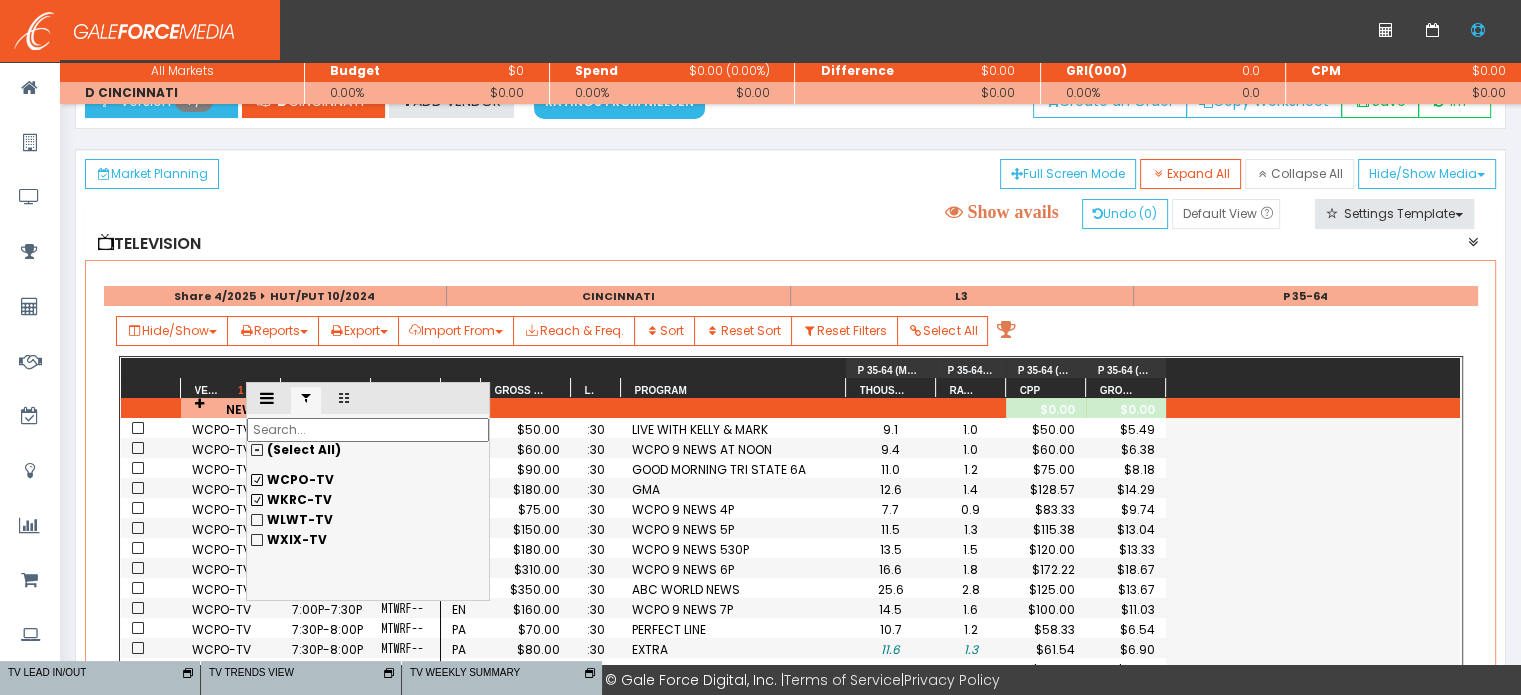 click on "WCPO-TV" at bounding box center (300, 479) 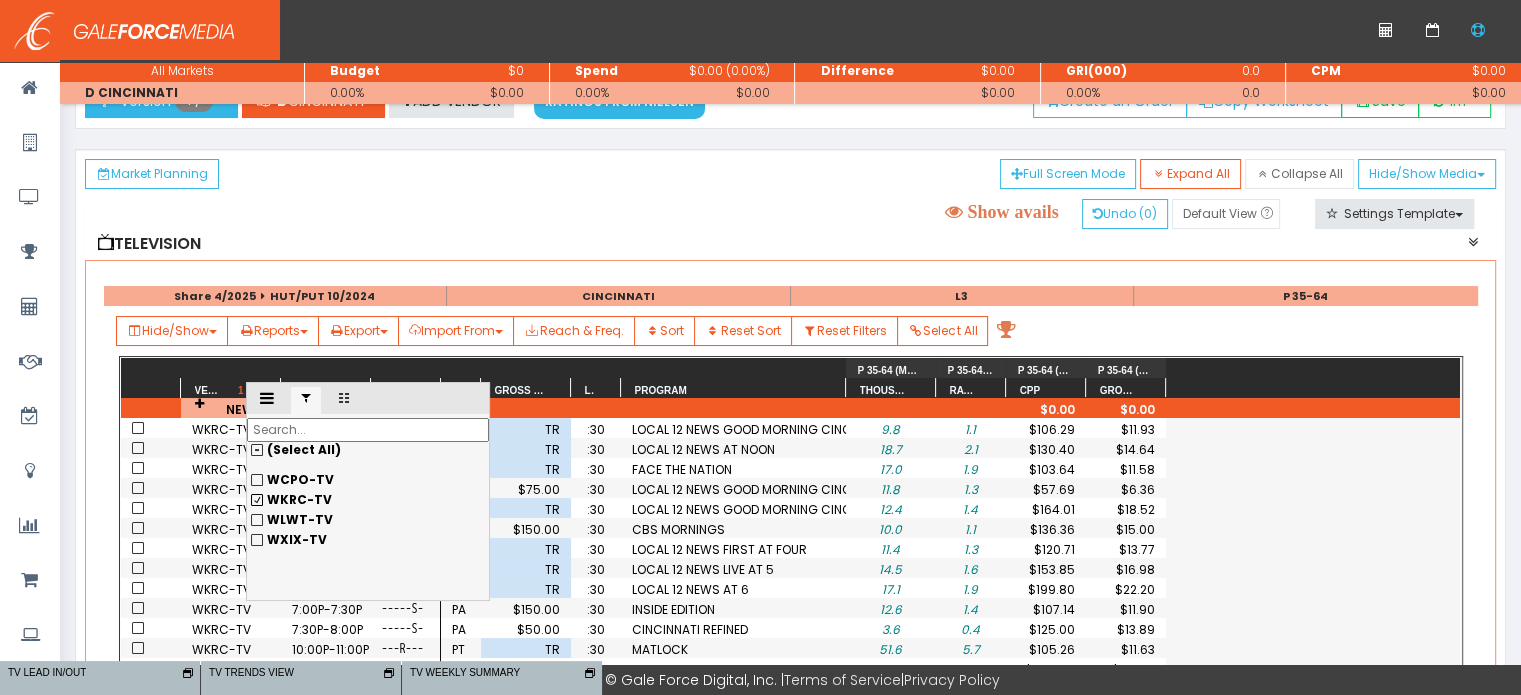 scroll, scrollTop: 24, scrollLeft: 0, axis: vertical 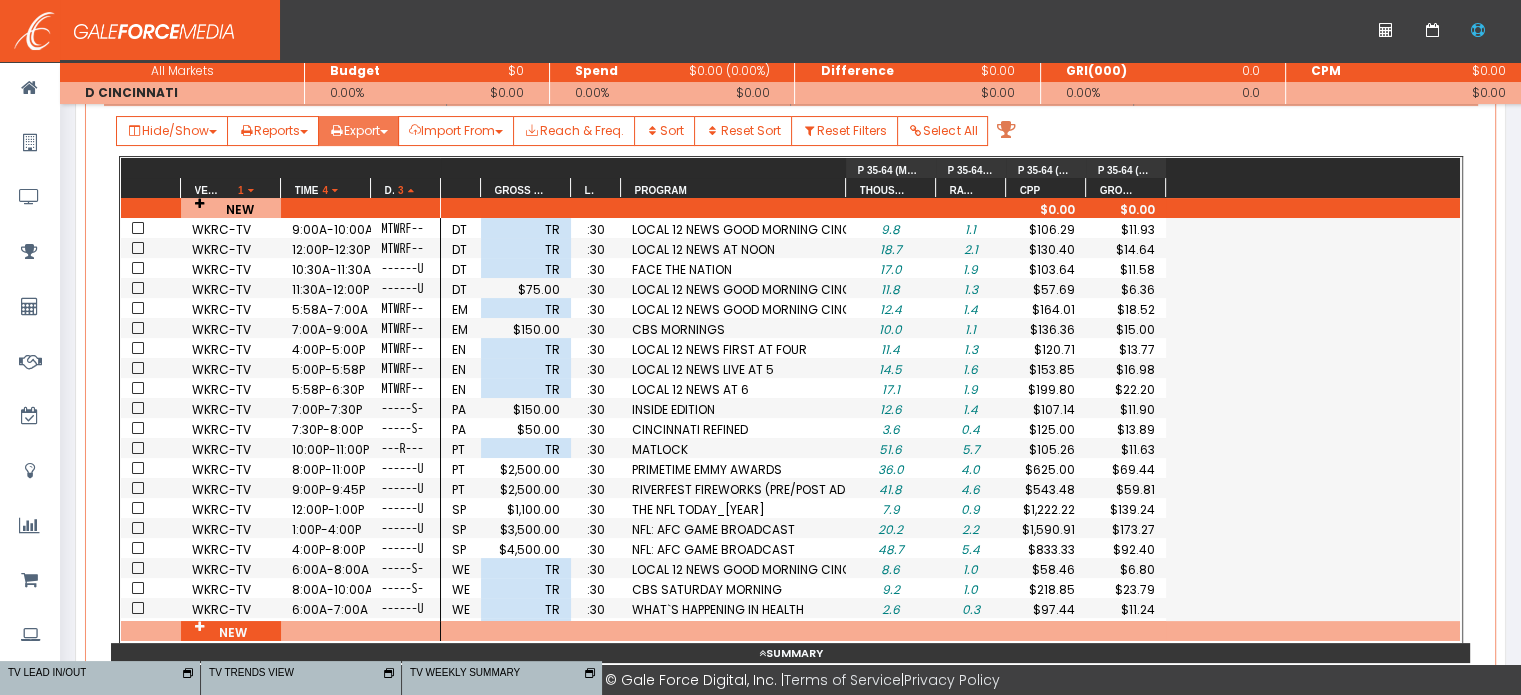 click on "Export" at bounding box center (172, 131) 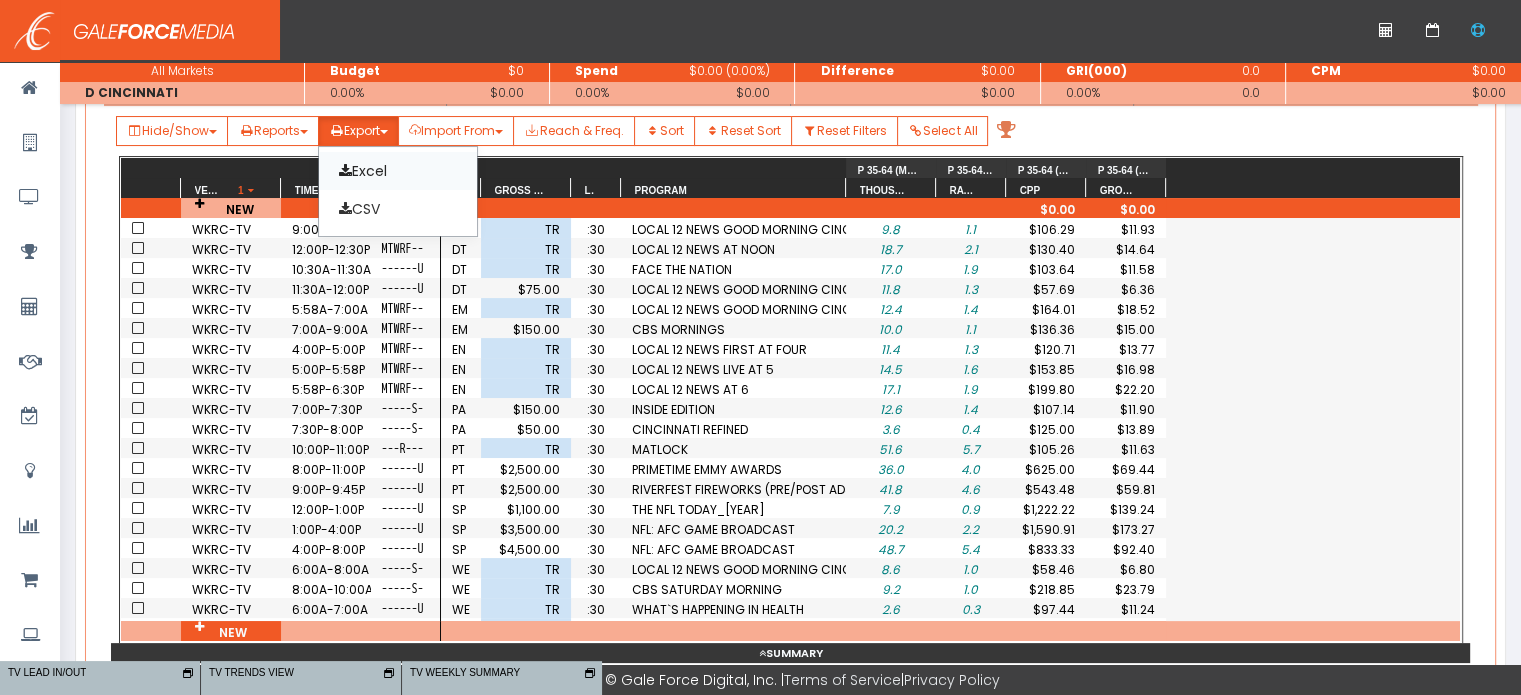 click on "Excel" at bounding box center [398, 171] 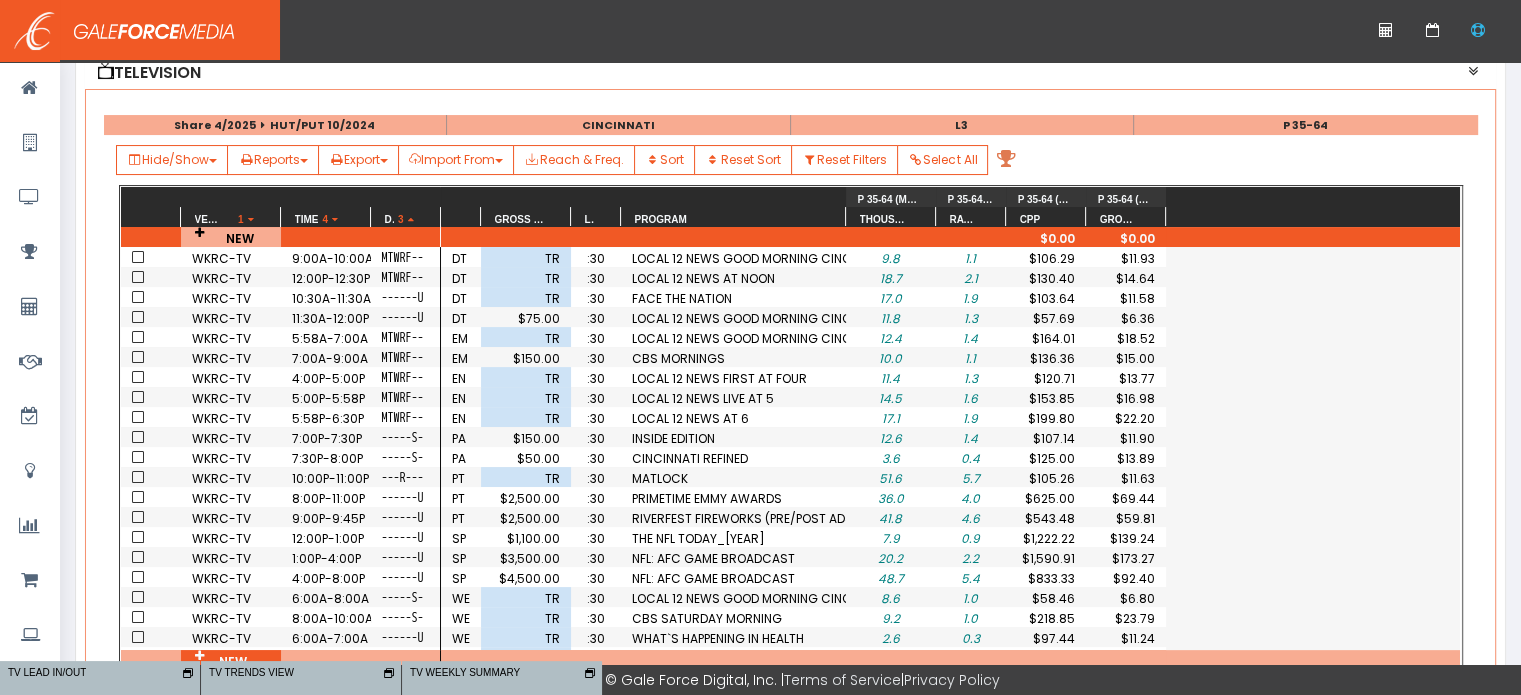 scroll, scrollTop: 0, scrollLeft: 0, axis: both 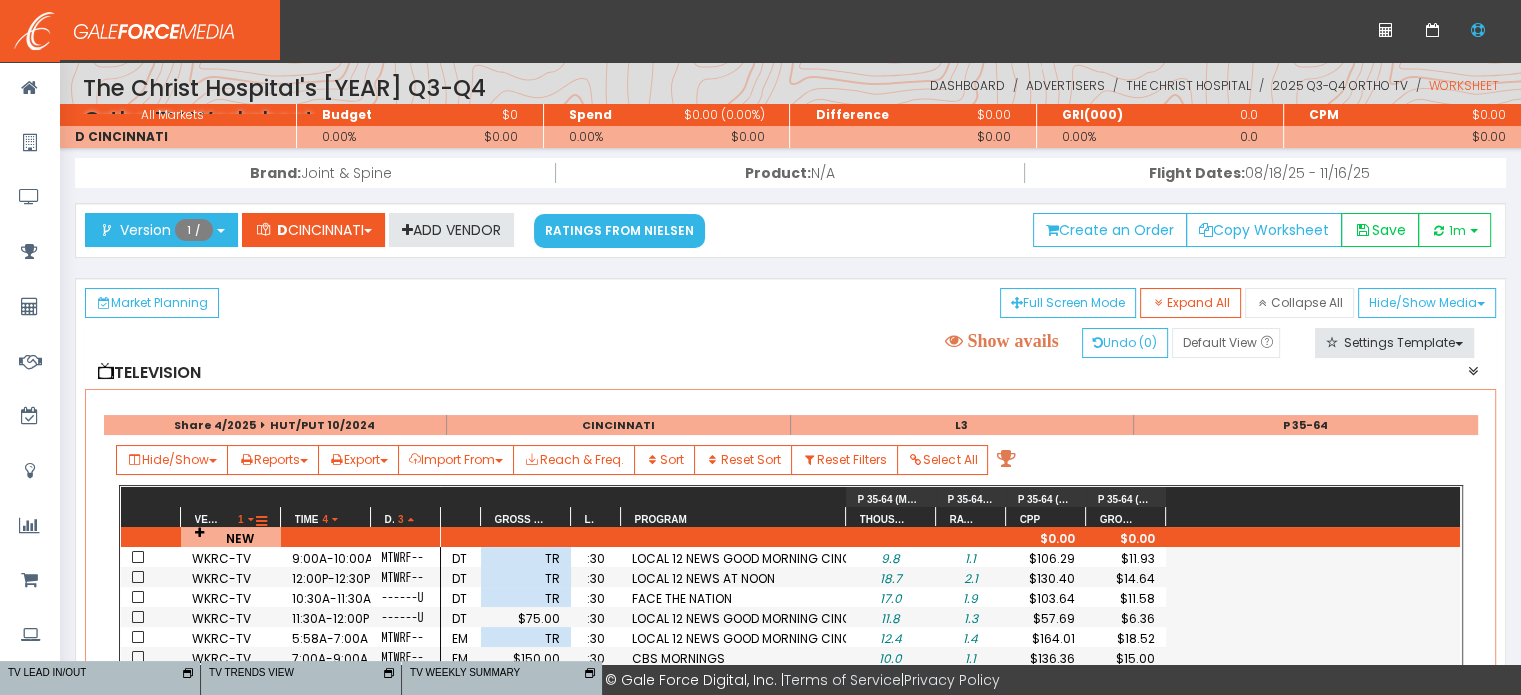 click at bounding box center (261, 522) 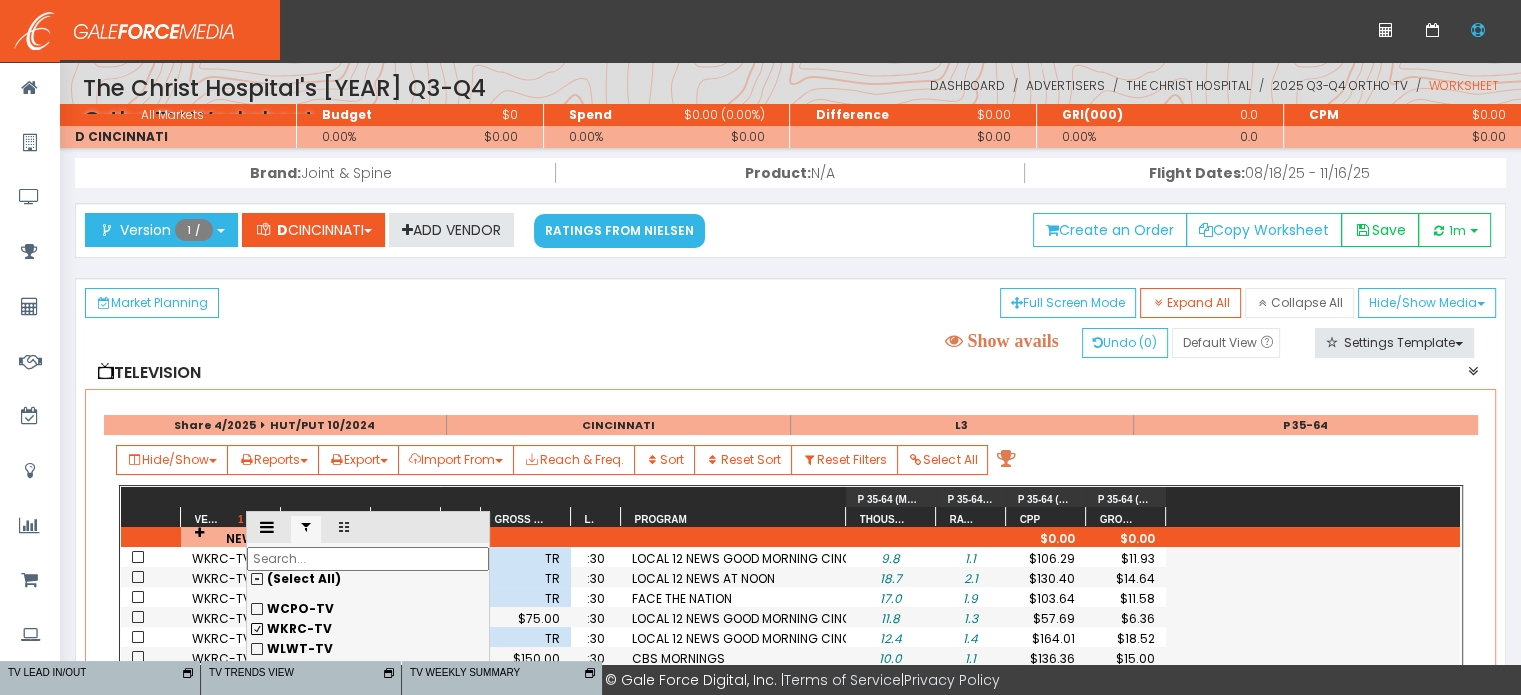 scroll, scrollTop: 36, scrollLeft: 0, axis: vertical 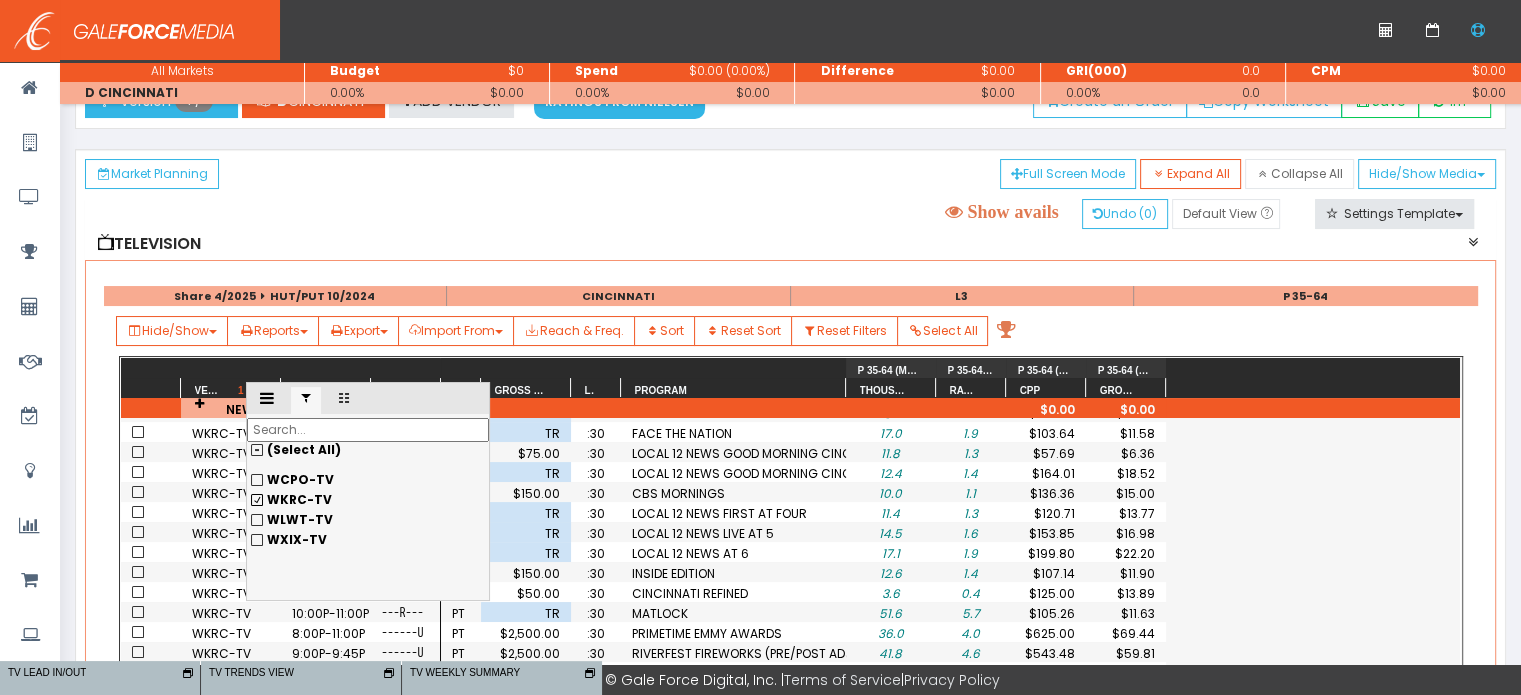 click on "WXIX-TV" at bounding box center (300, 479) 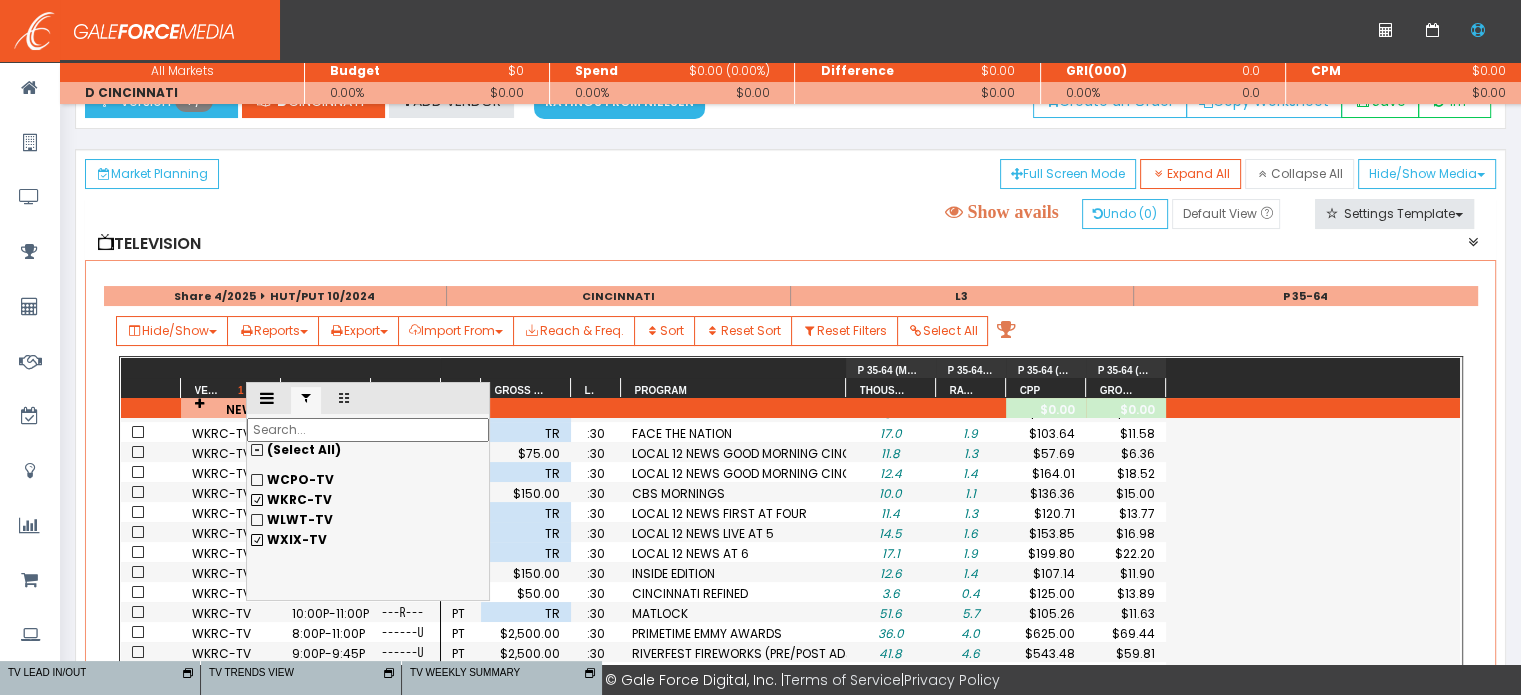 click on "WKRC-TV" at bounding box center (300, 479) 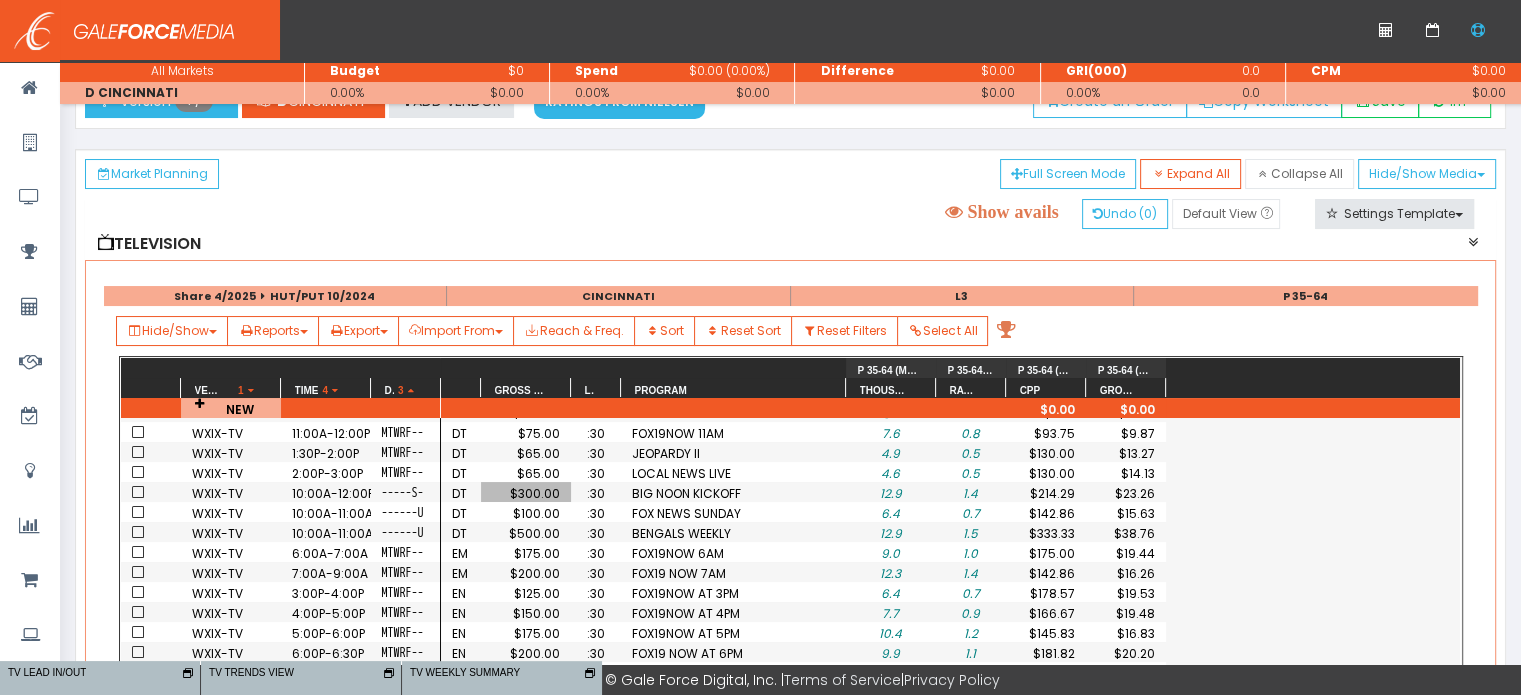 click on "$300.00" at bounding box center (526, 493) 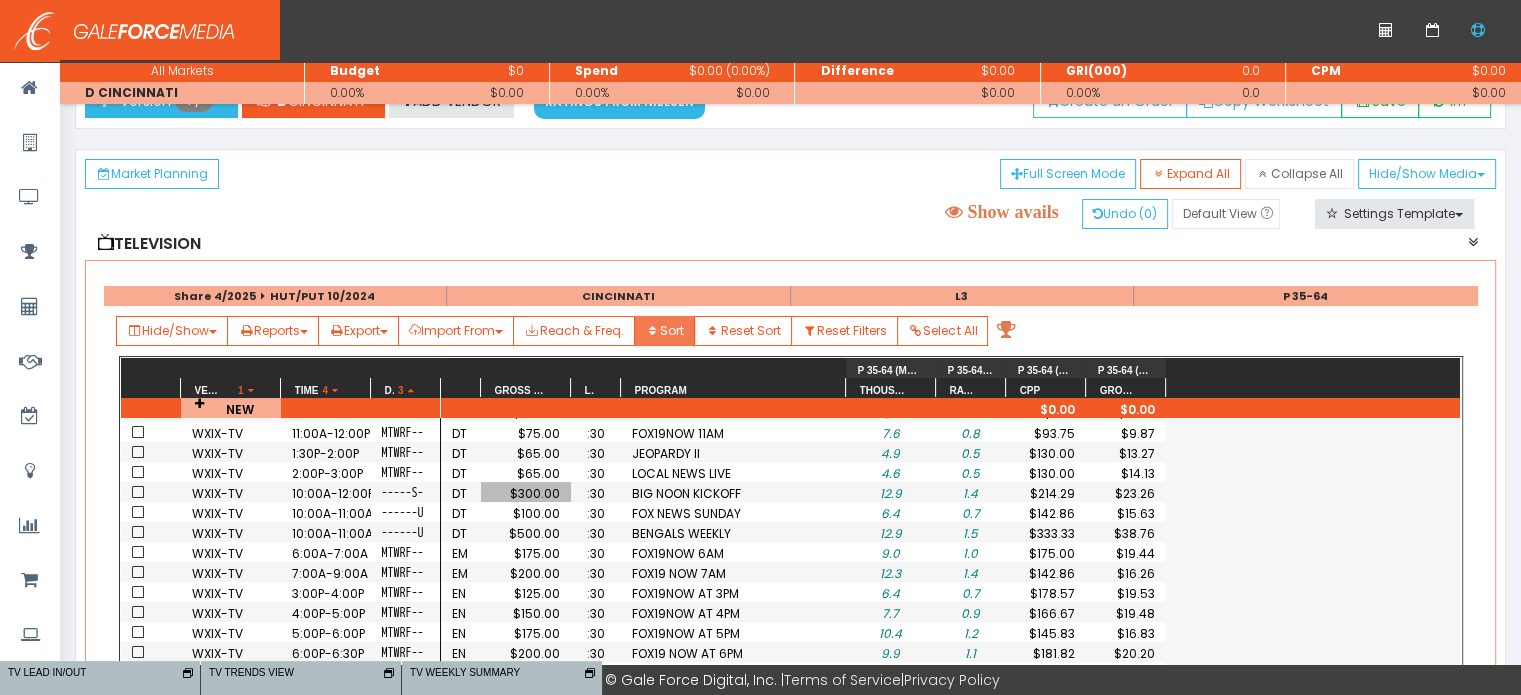 click on "Sort" at bounding box center (664, 331) 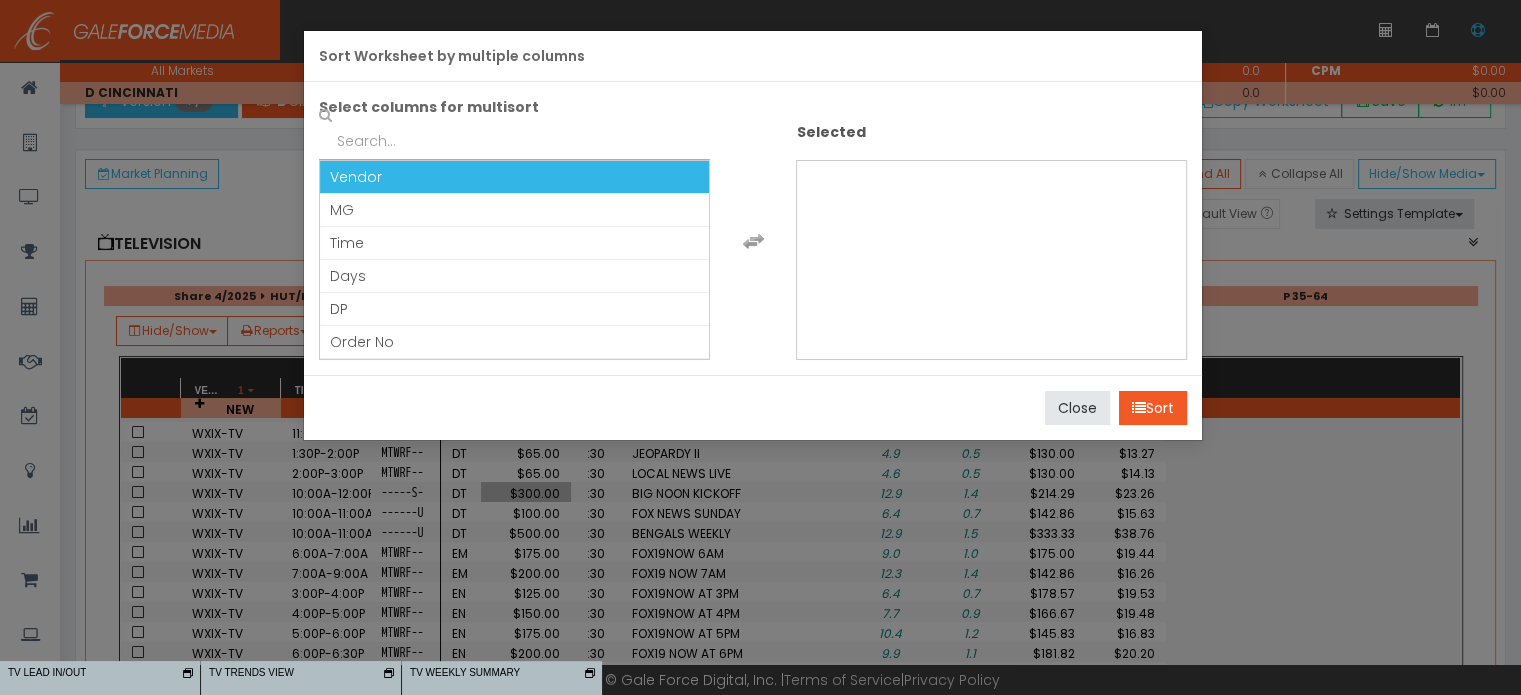 click on "Vendor" at bounding box center (514, 177) 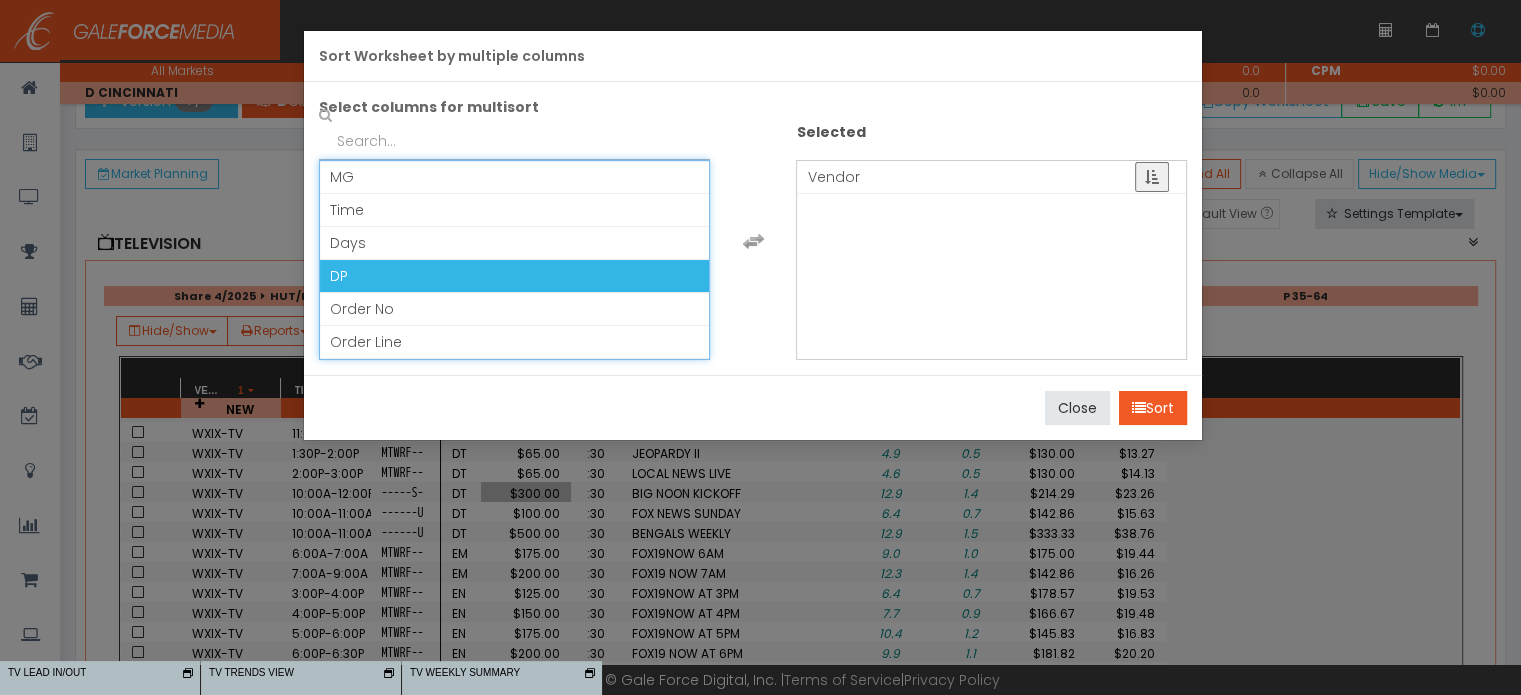 click on "DP" at bounding box center (514, 276) 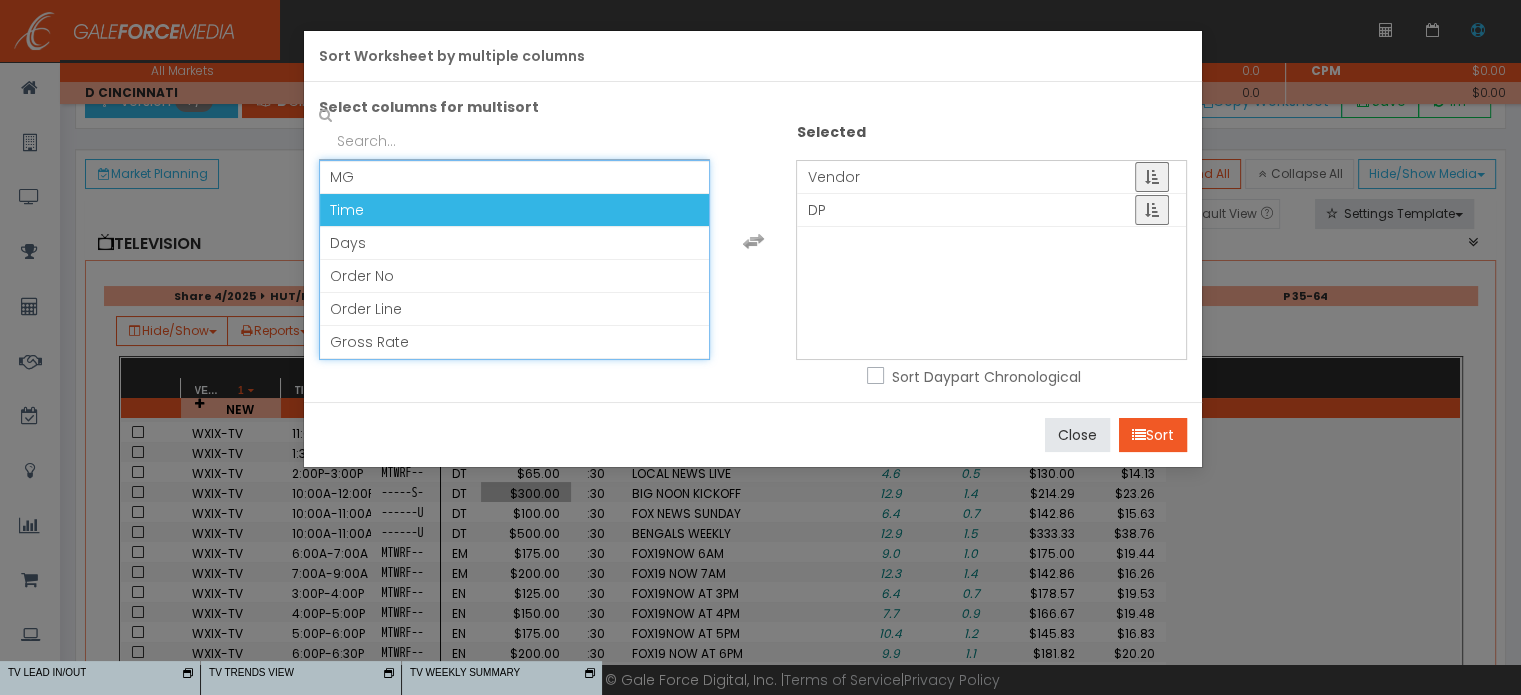 click on "Time" at bounding box center [514, 210] 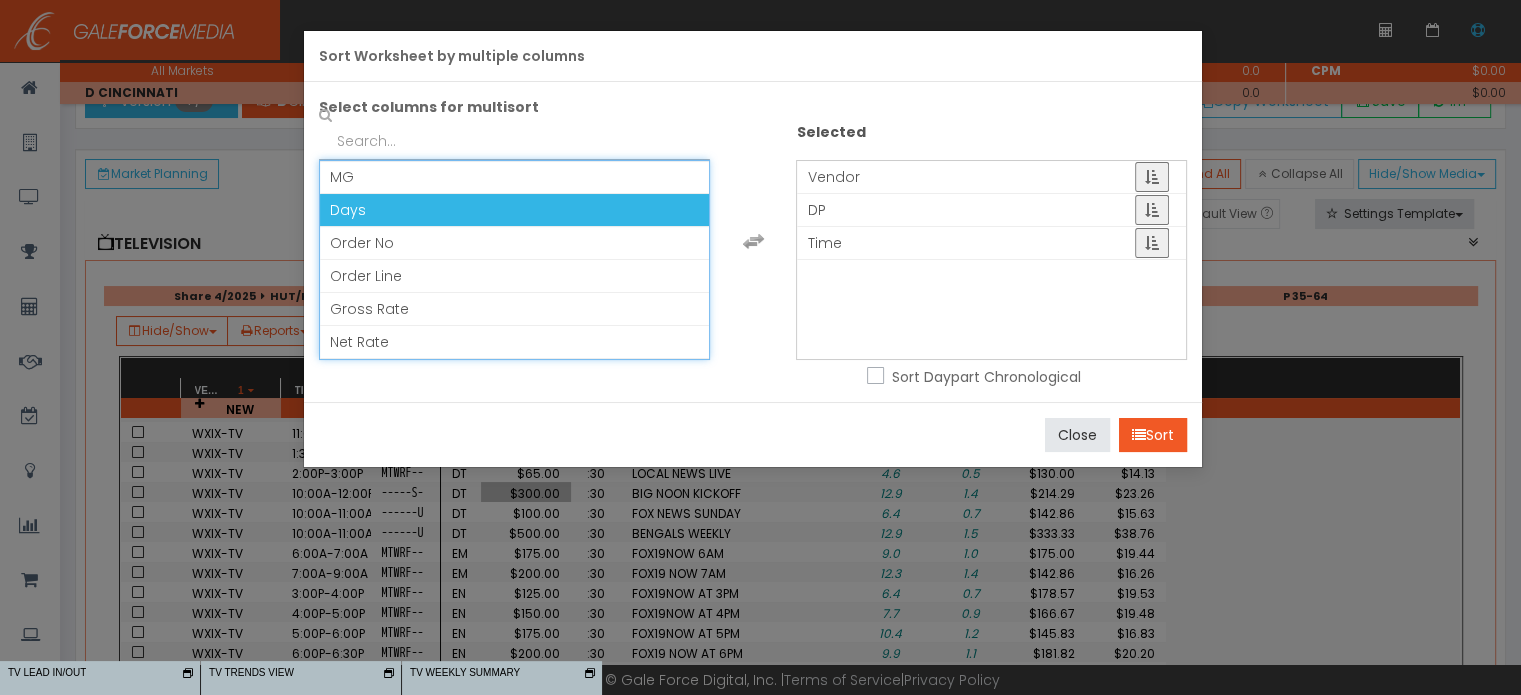 click on "Days" at bounding box center [514, 210] 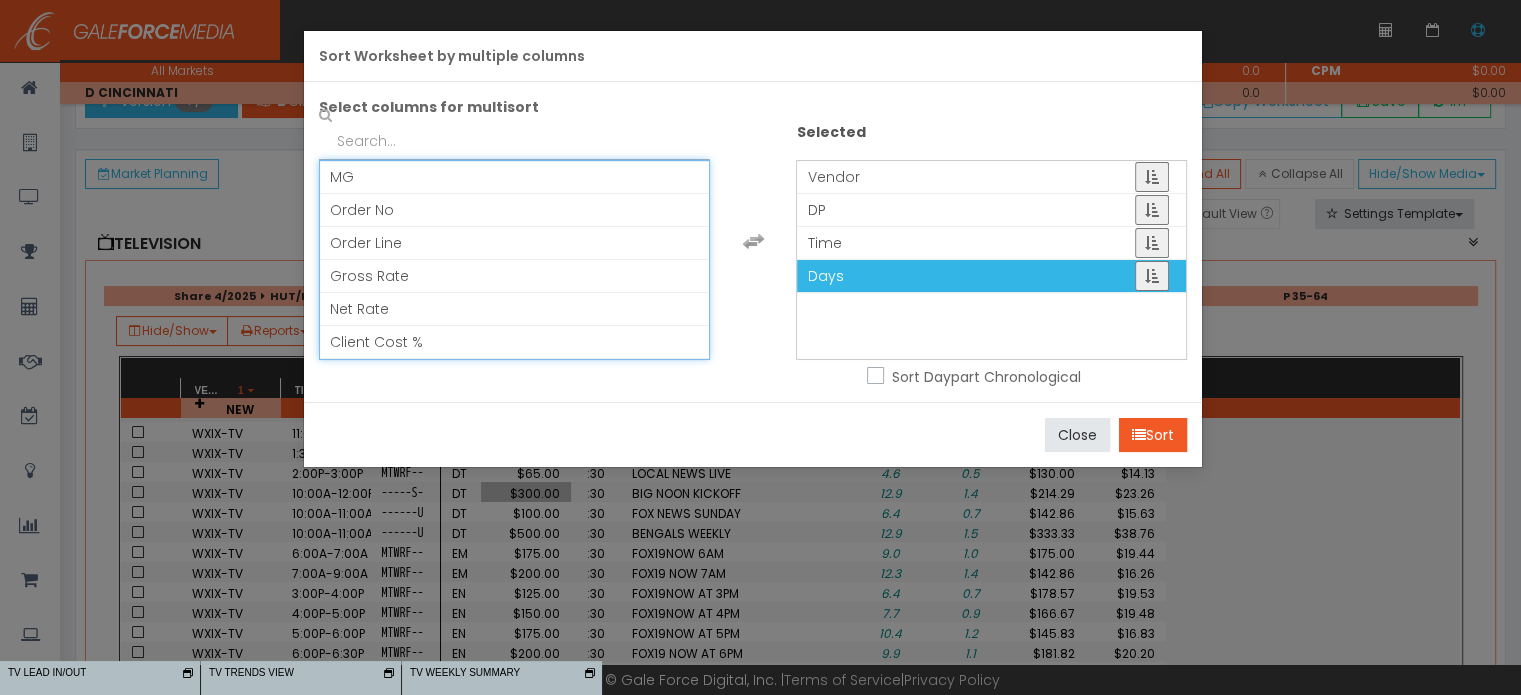 click at bounding box center [1152, 177] 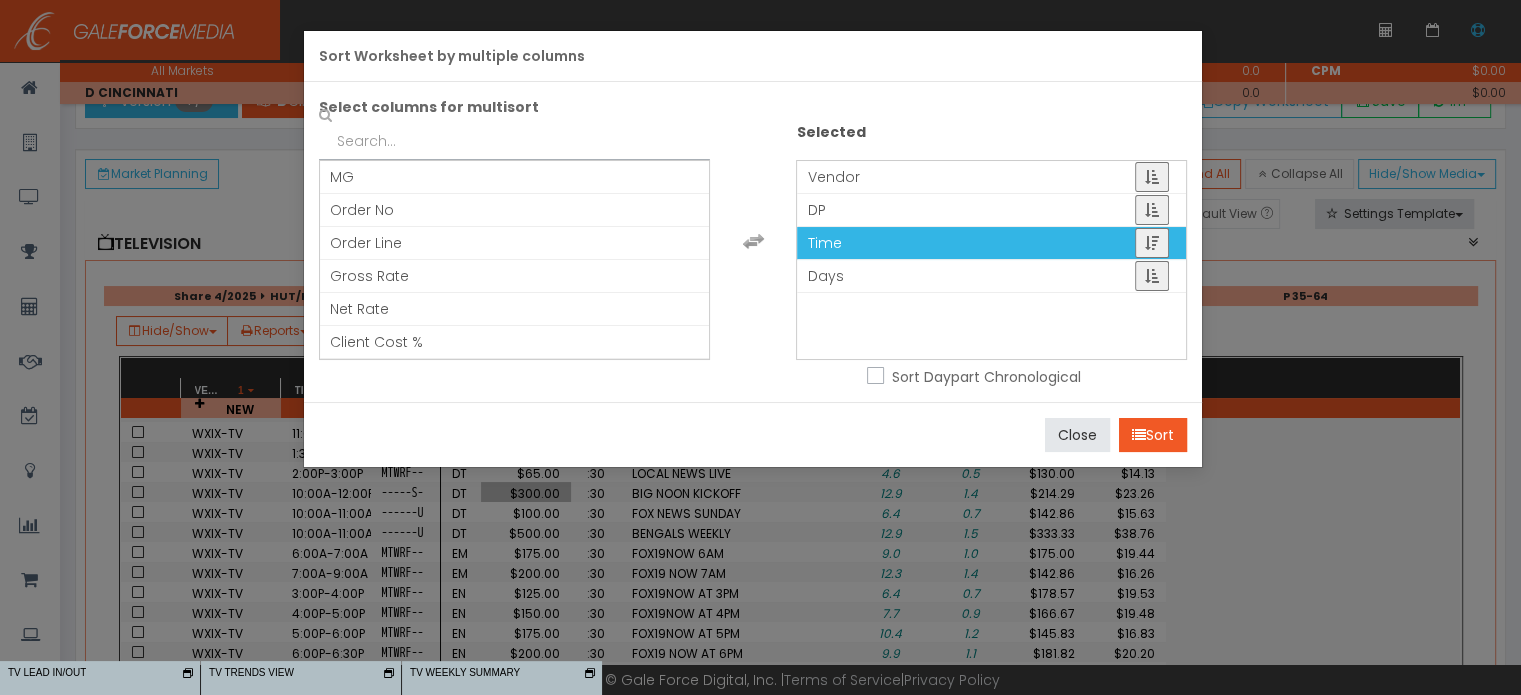click on "Time" at bounding box center [991, 243] 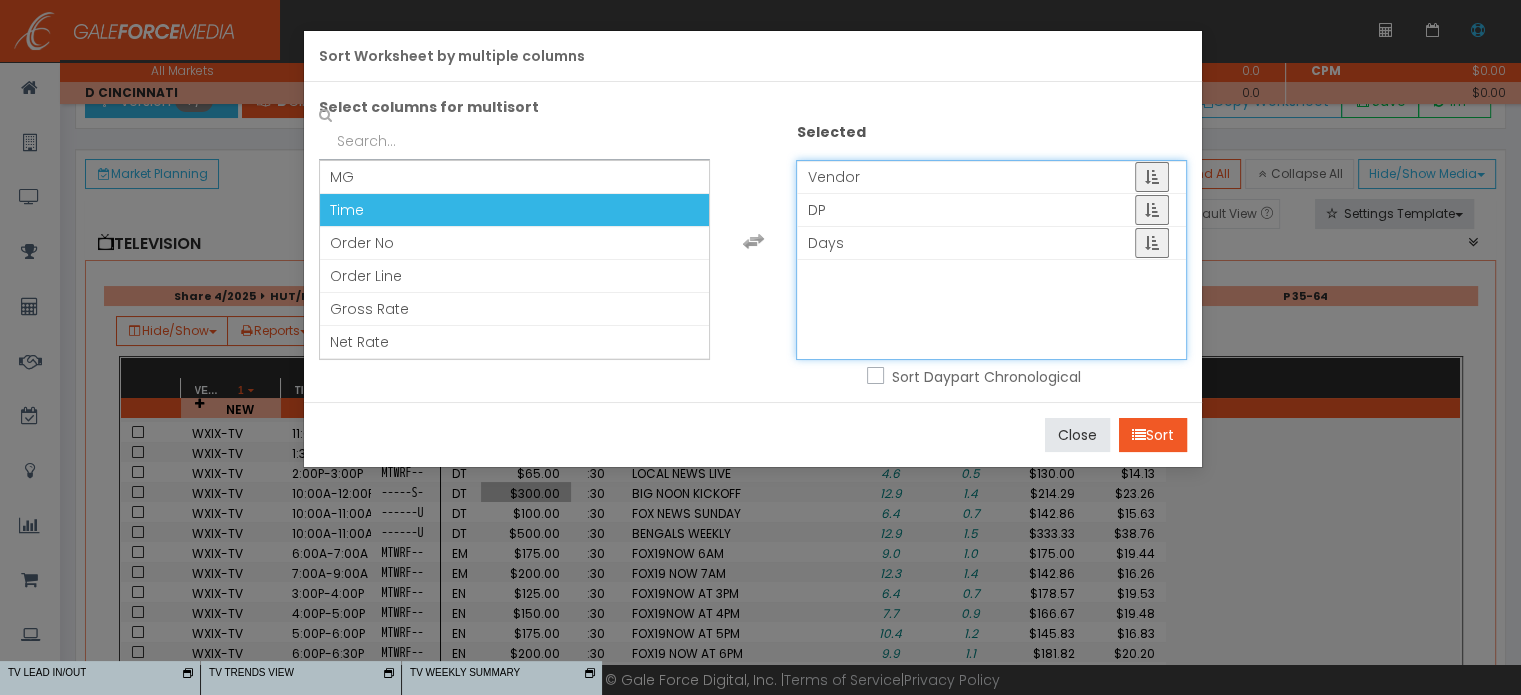 click on "Time" at bounding box center (514, 210) 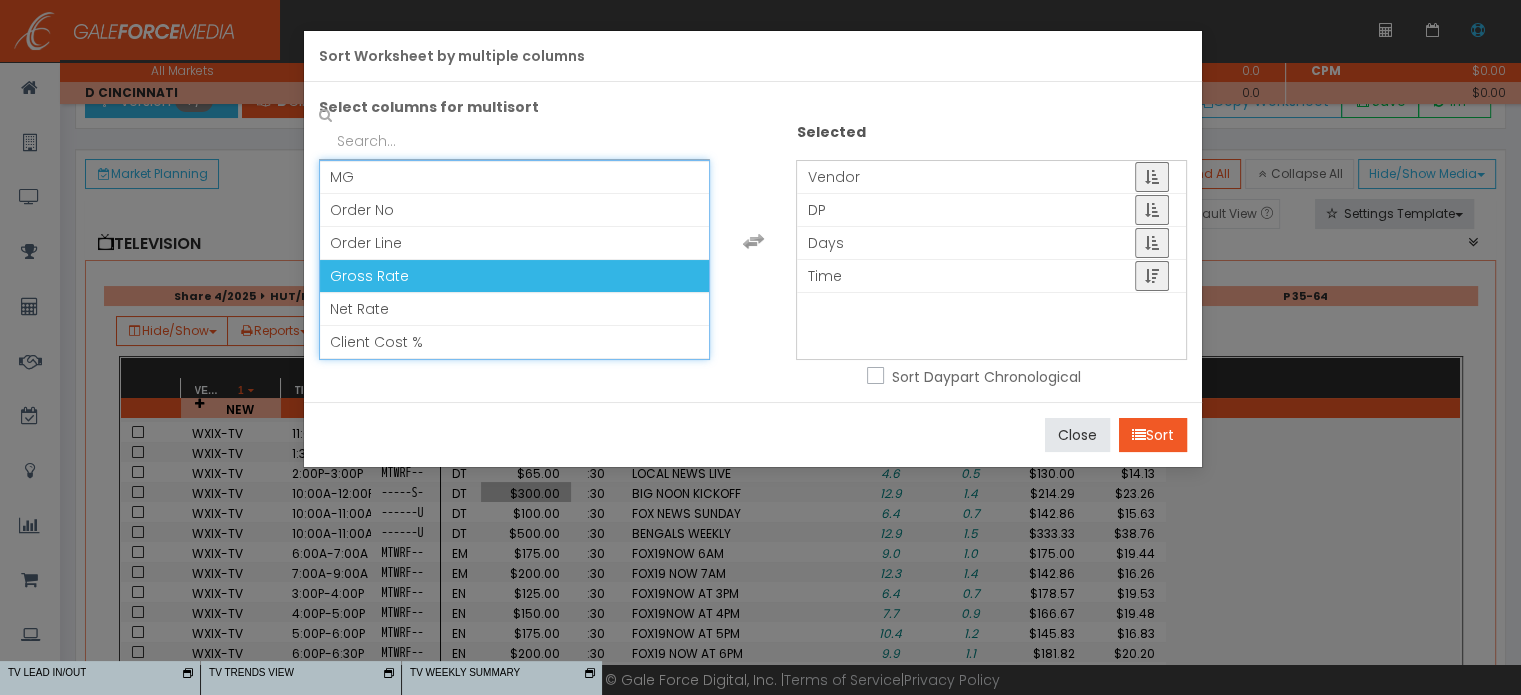 click on "Sort Daypart Chronological" at bounding box center [974, 390] 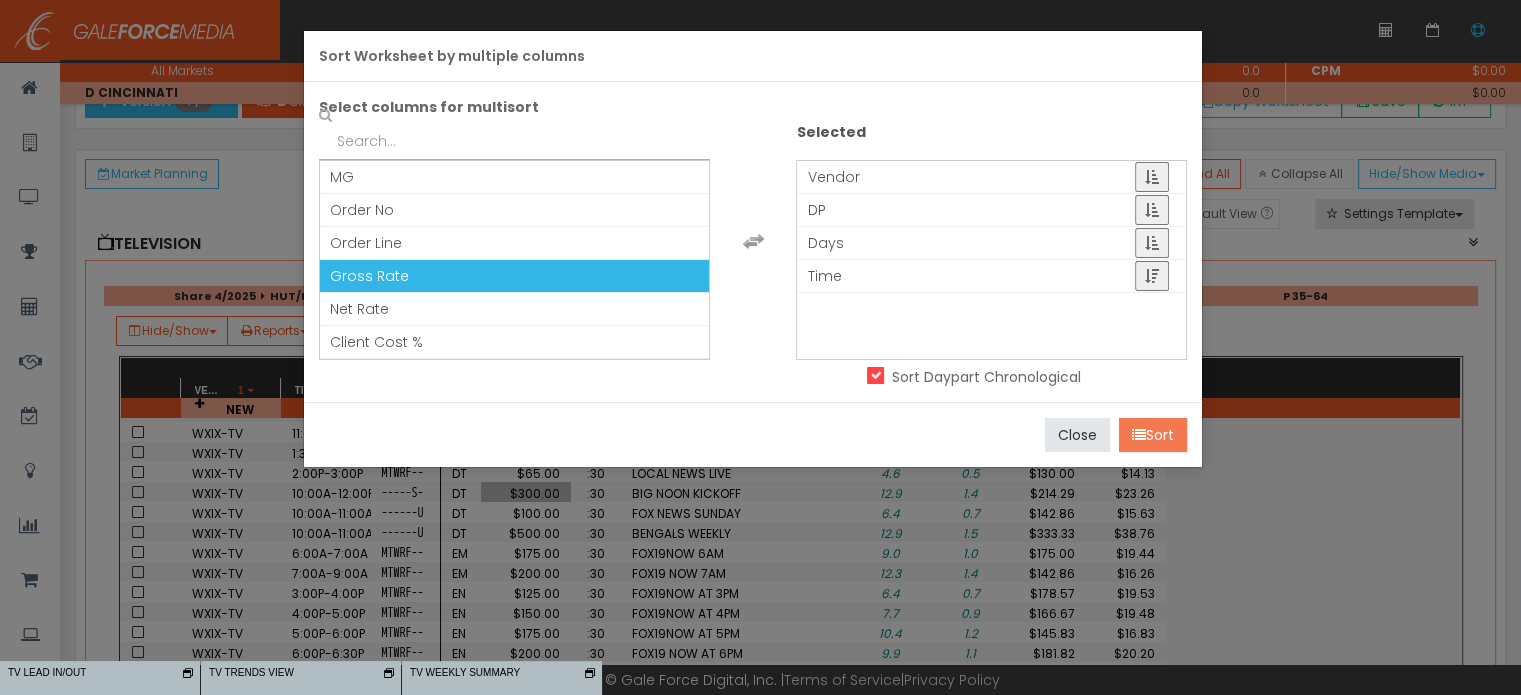 click on "Sort" at bounding box center [1153, 435] 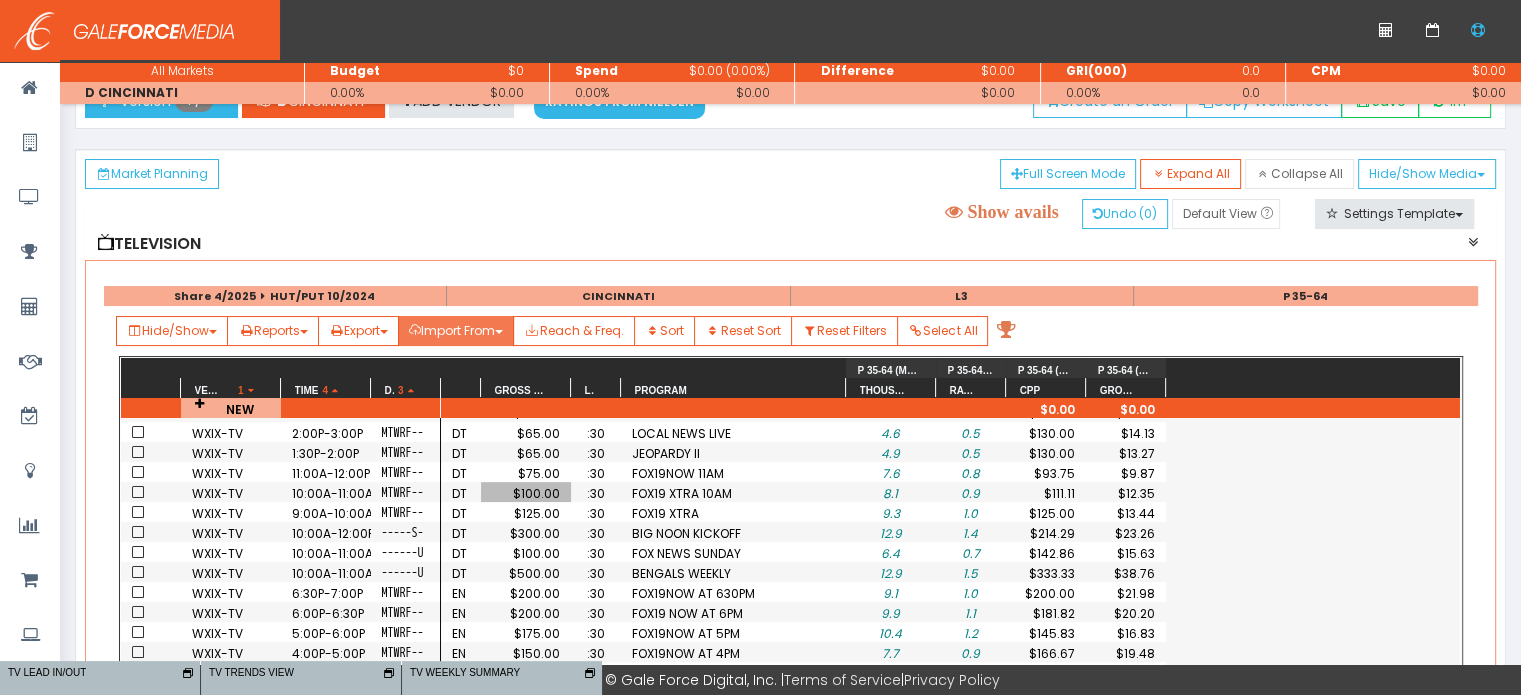 click on "Import From" at bounding box center [172, 331] 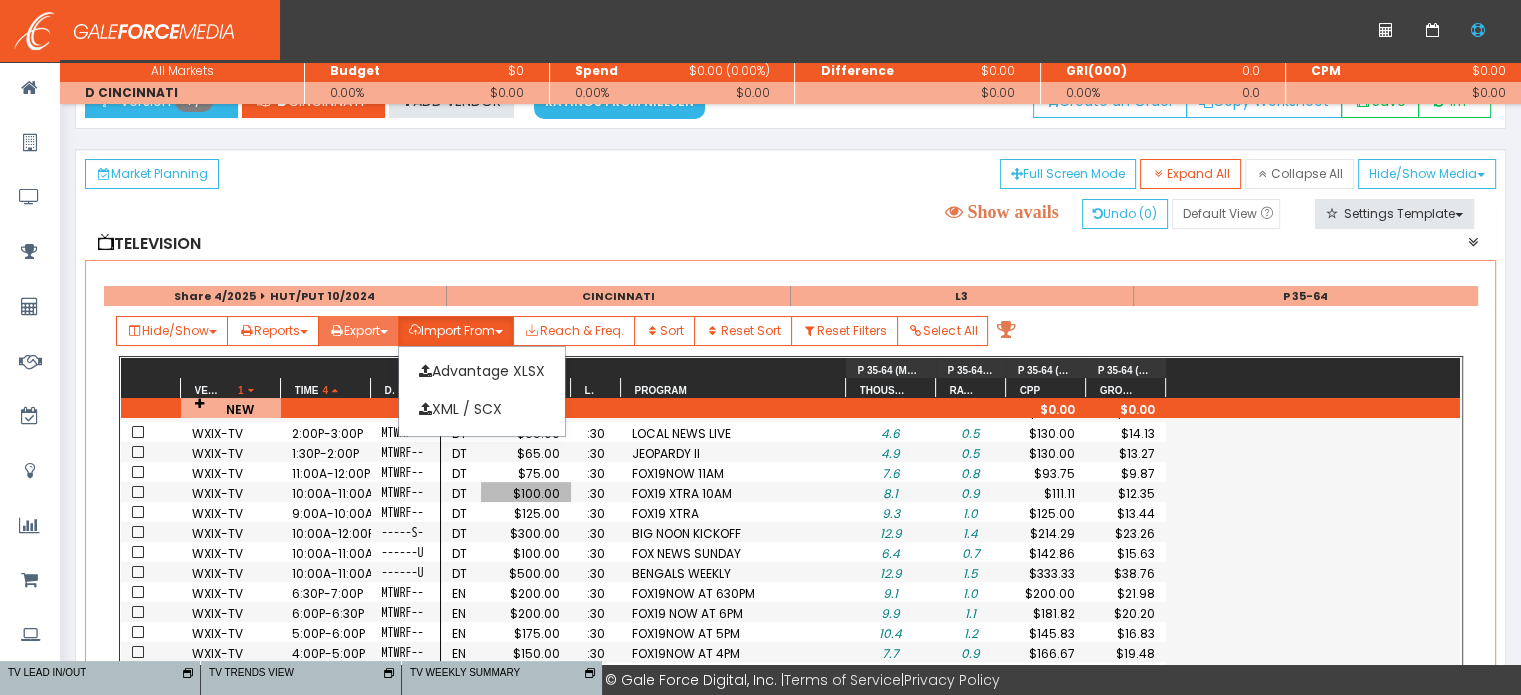 click on "Export" at bounding box center [172, 331] 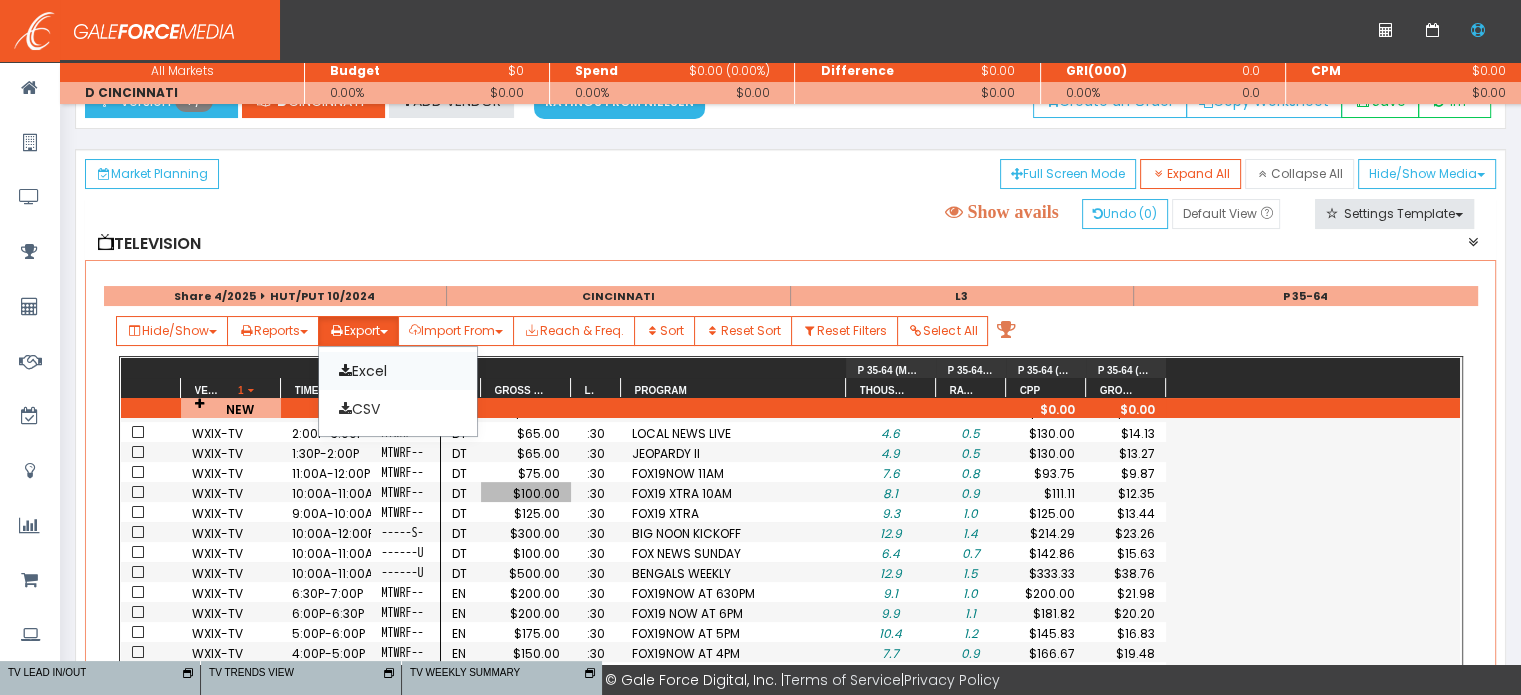 click at bounding box center (345, 371) 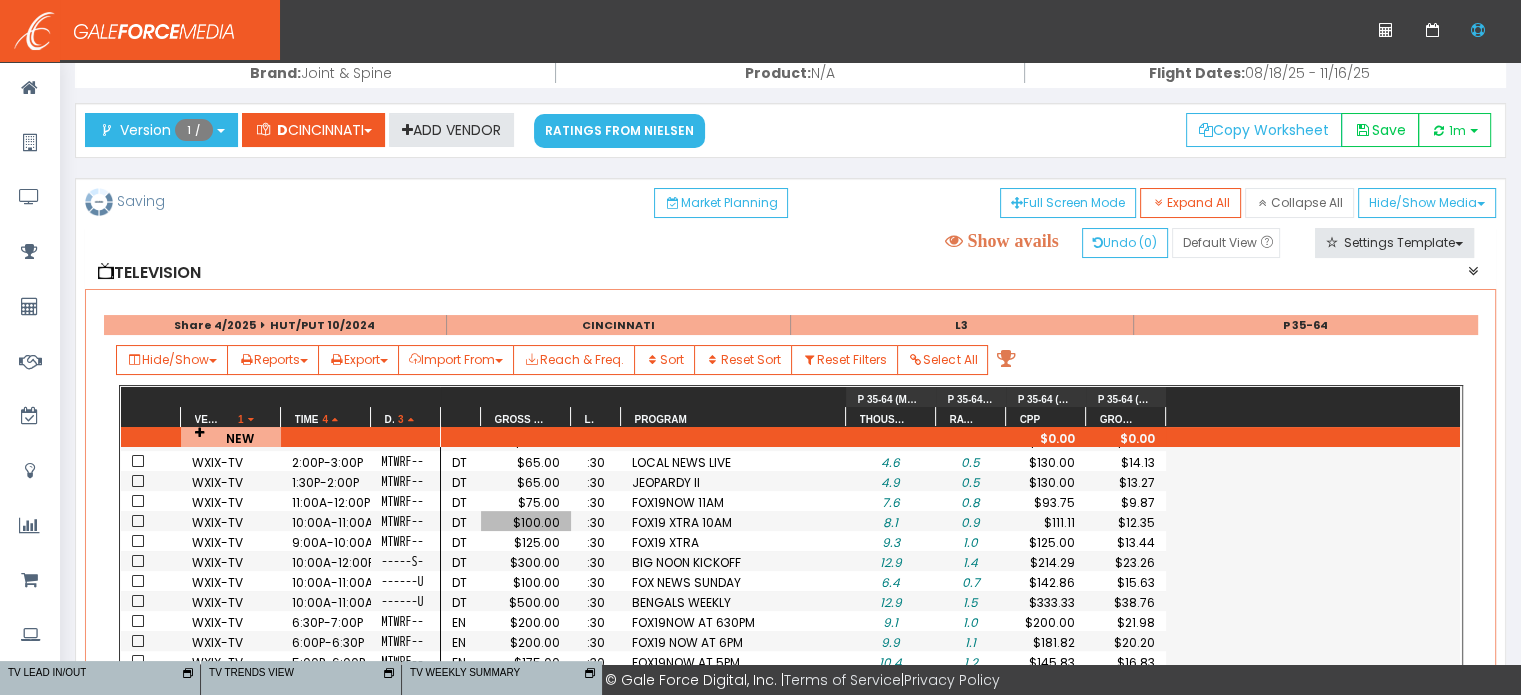 scroll, scrollTop: 0, scrollLeft: 0, axis: both 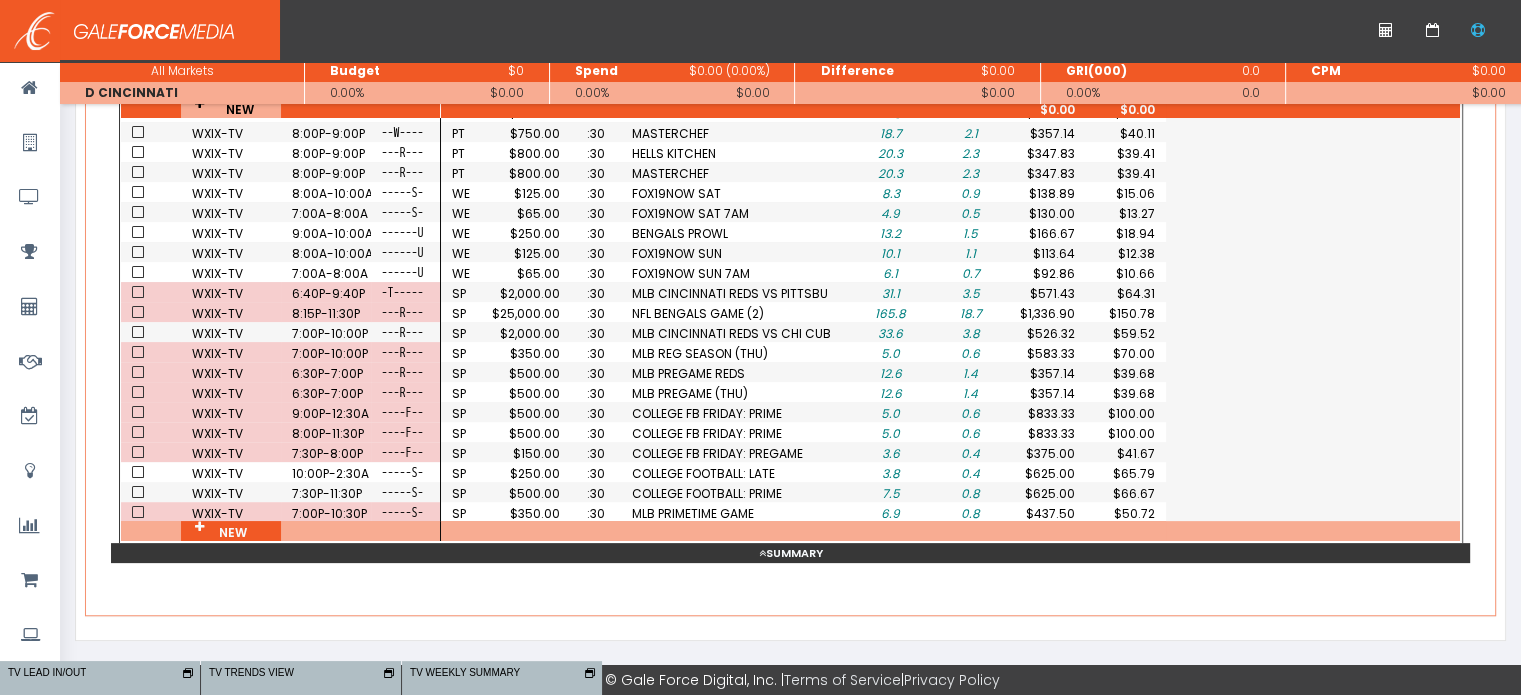 click at bounding box center [138, 692] 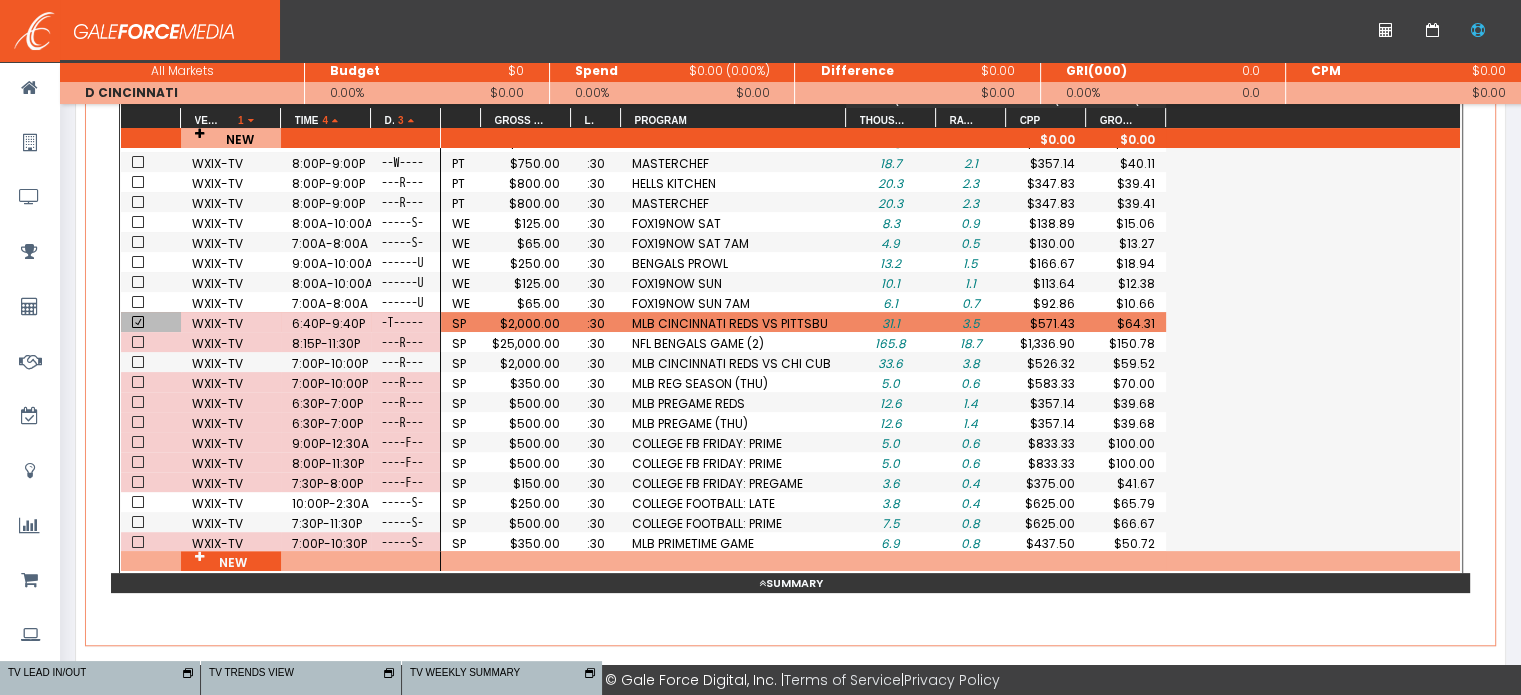 click at bounding box center [151, 742] 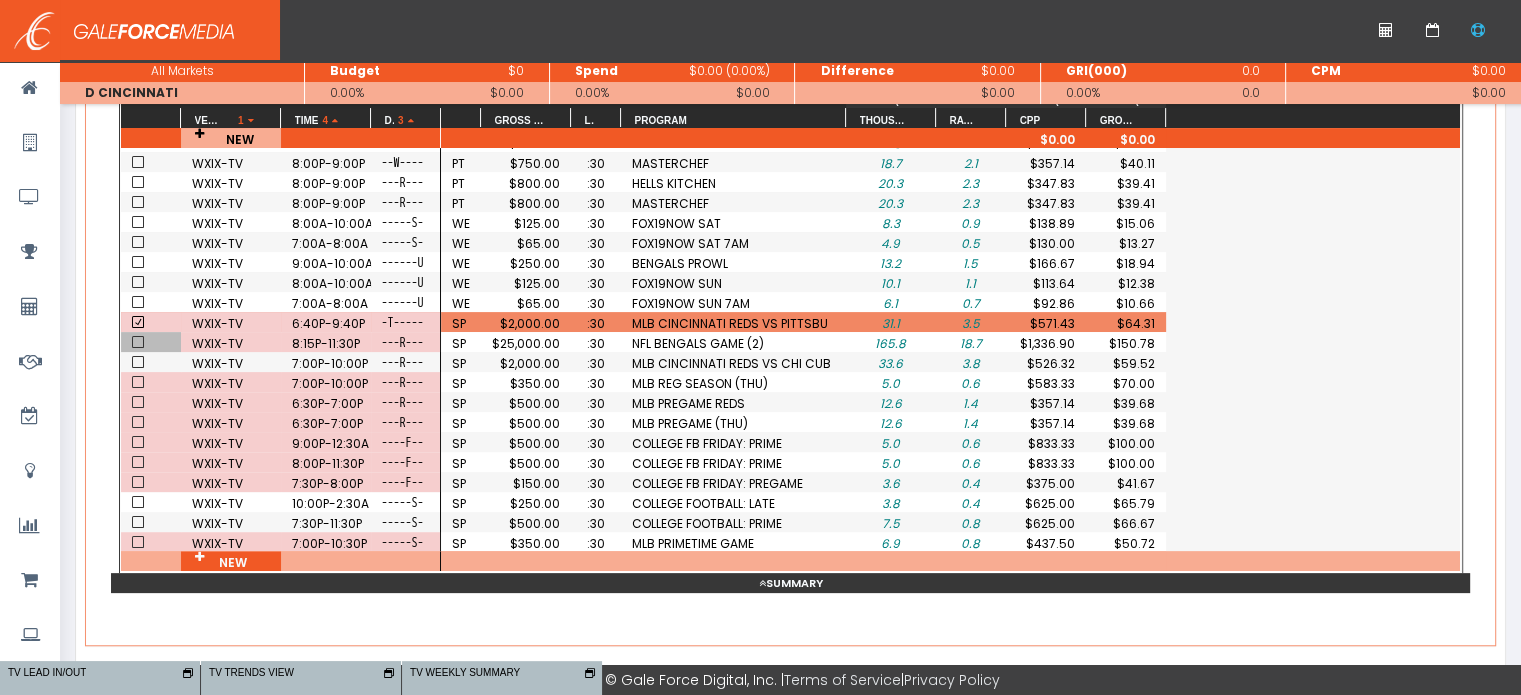 click at bounding box center (138, 342) 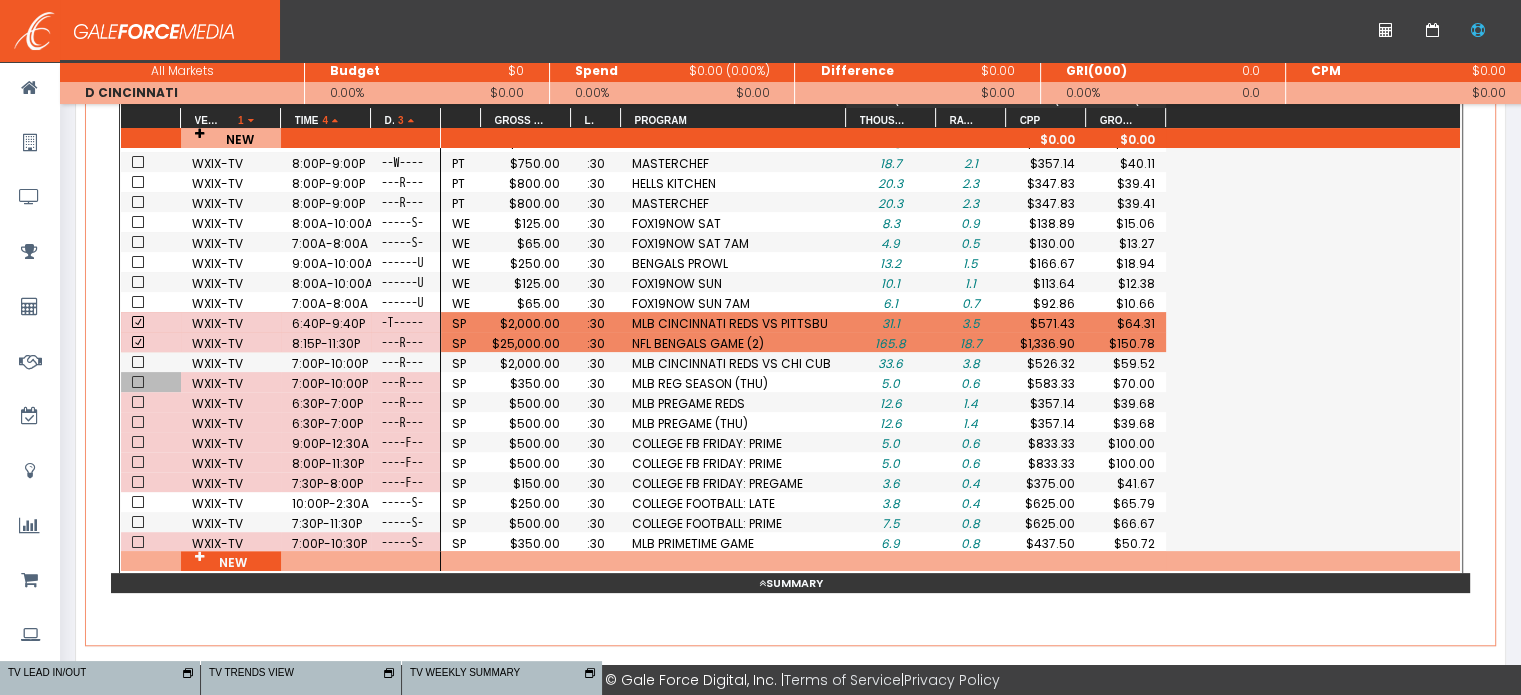 click at bounding box center (138, 382) 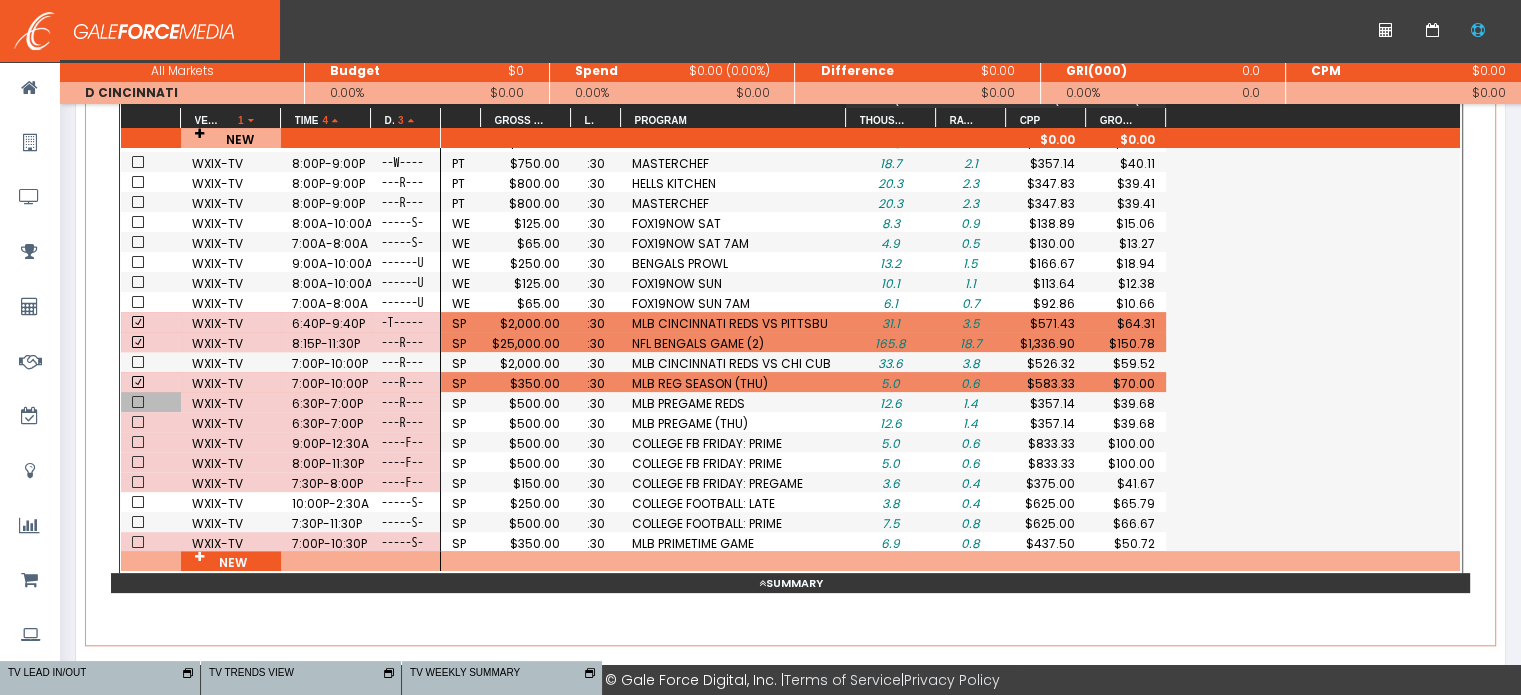 click at bounding box center [138, 402] 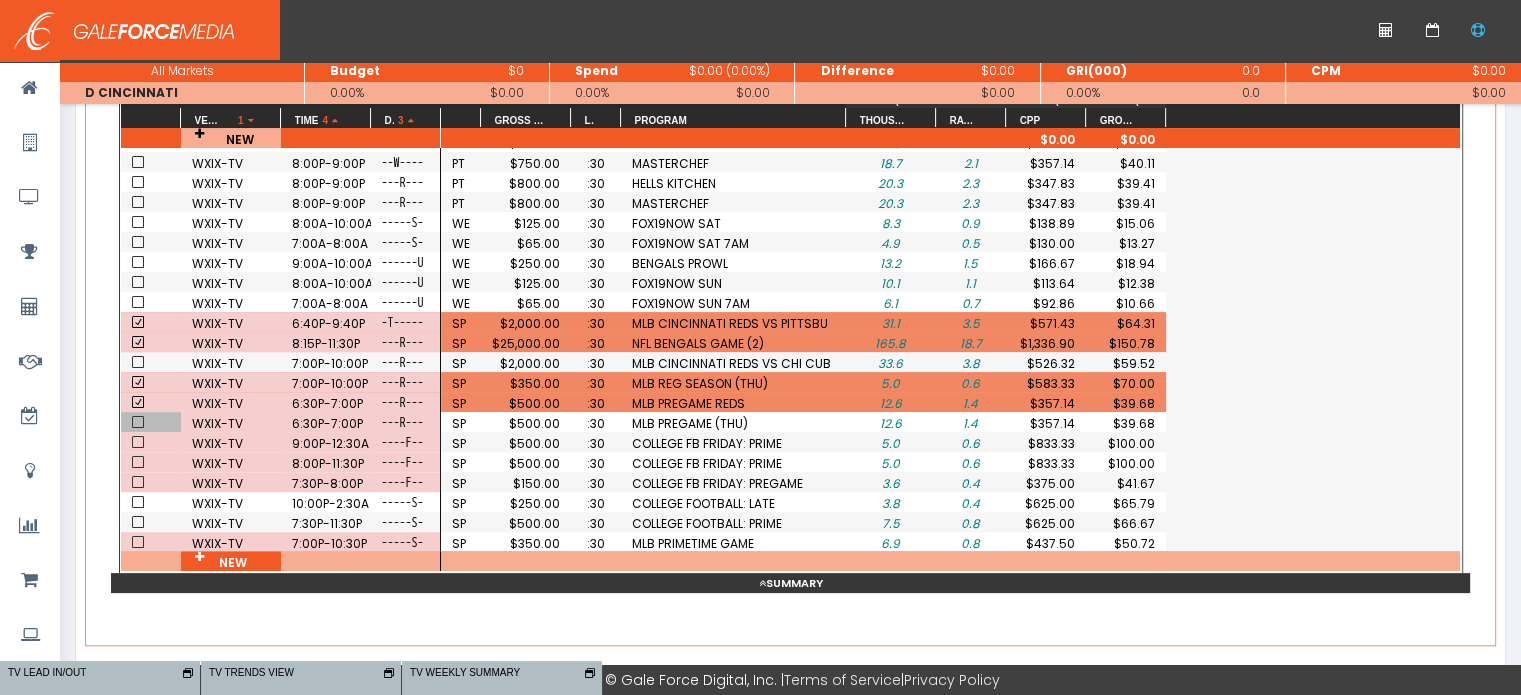 click at bounding box center [138, 422] 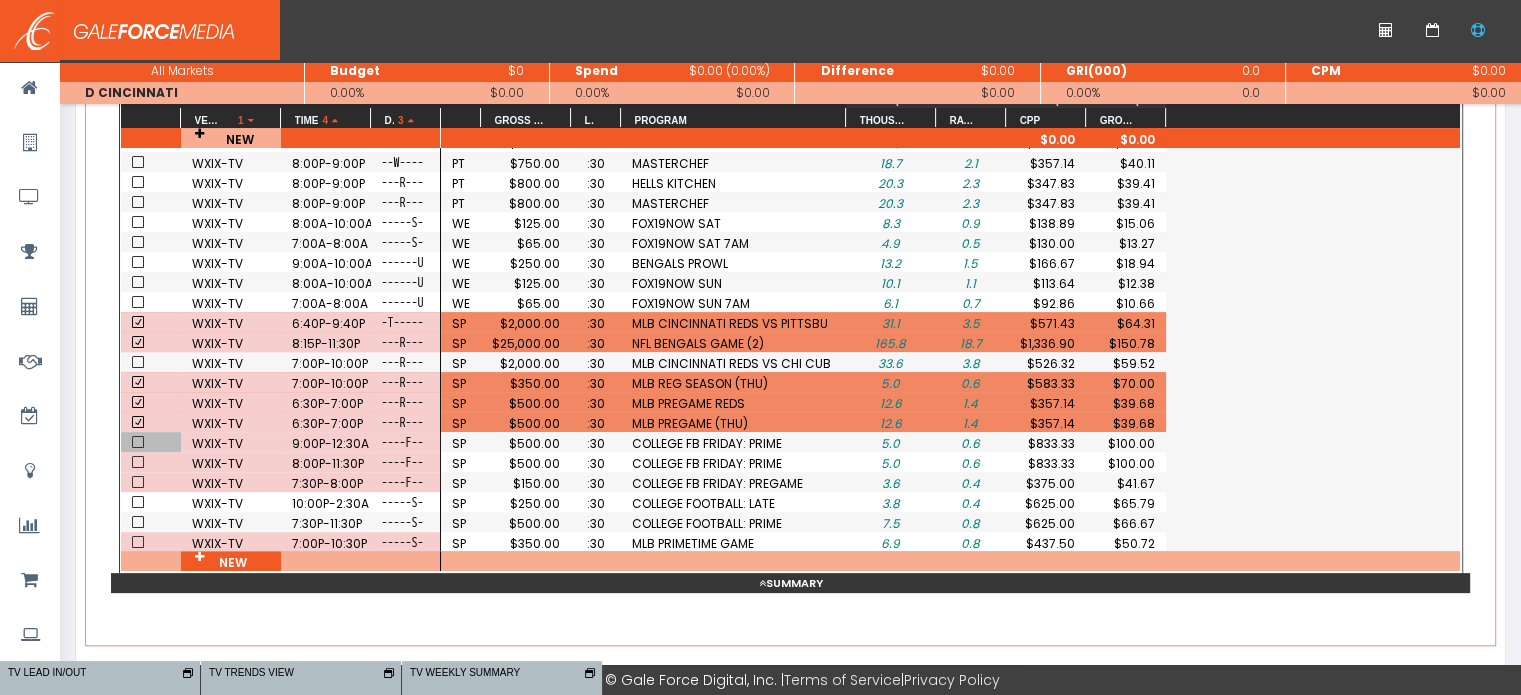click at bounding box center [138, 442] 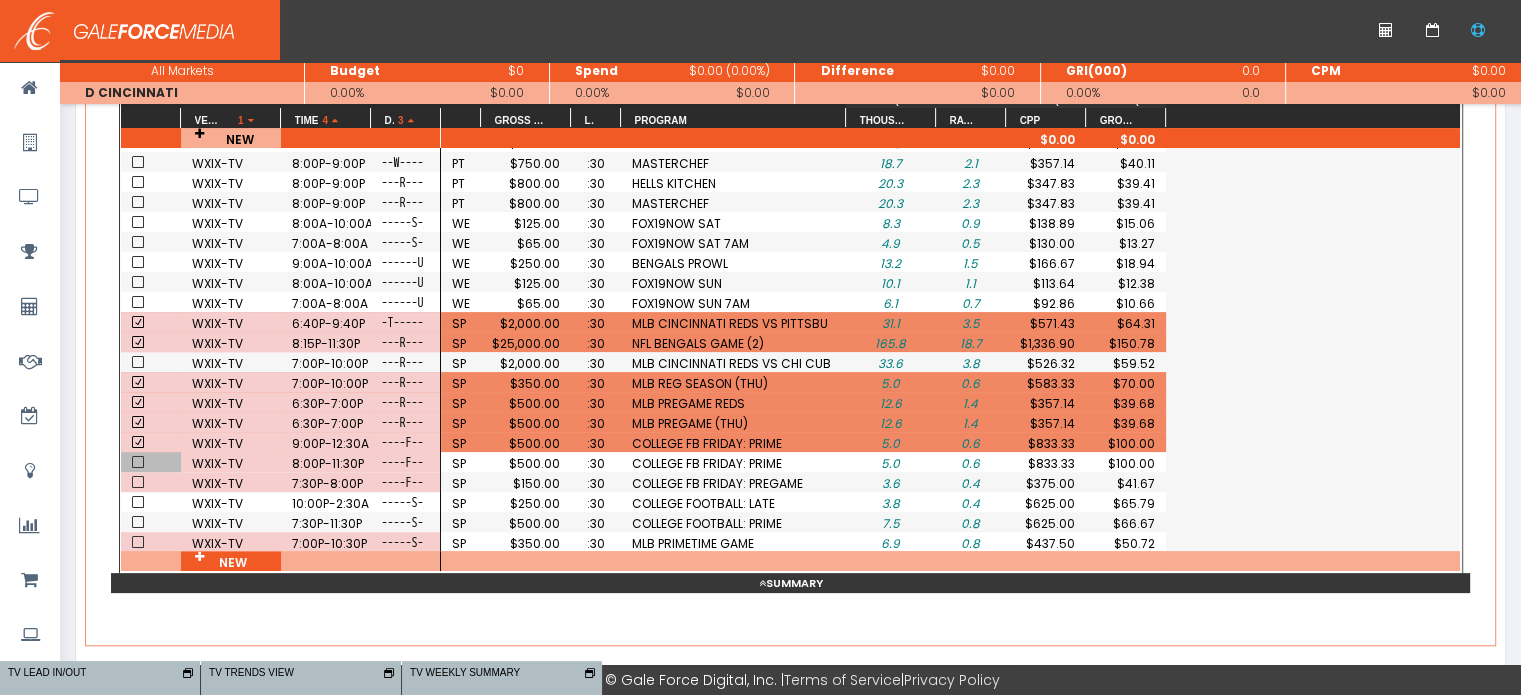 click at bounding box center [138, 462] 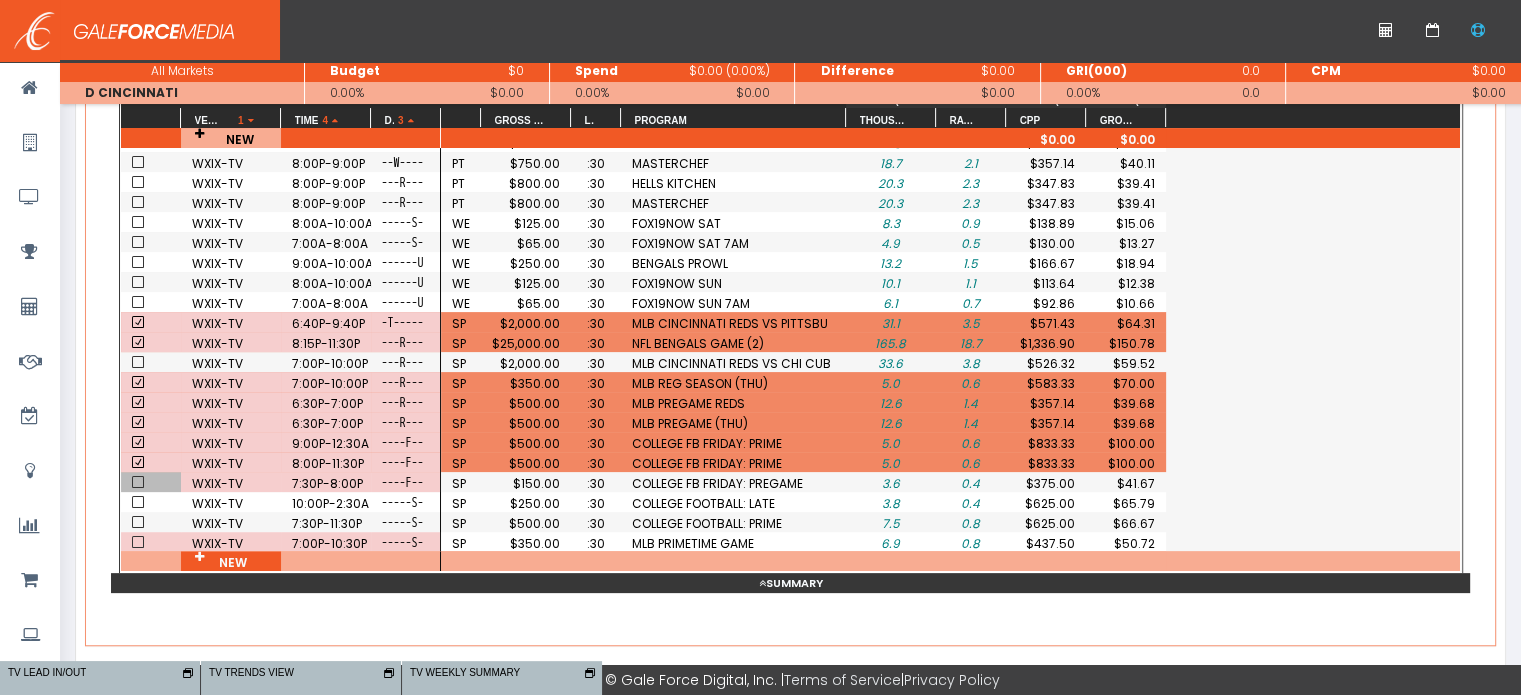 click at bounding box center (138, 482) 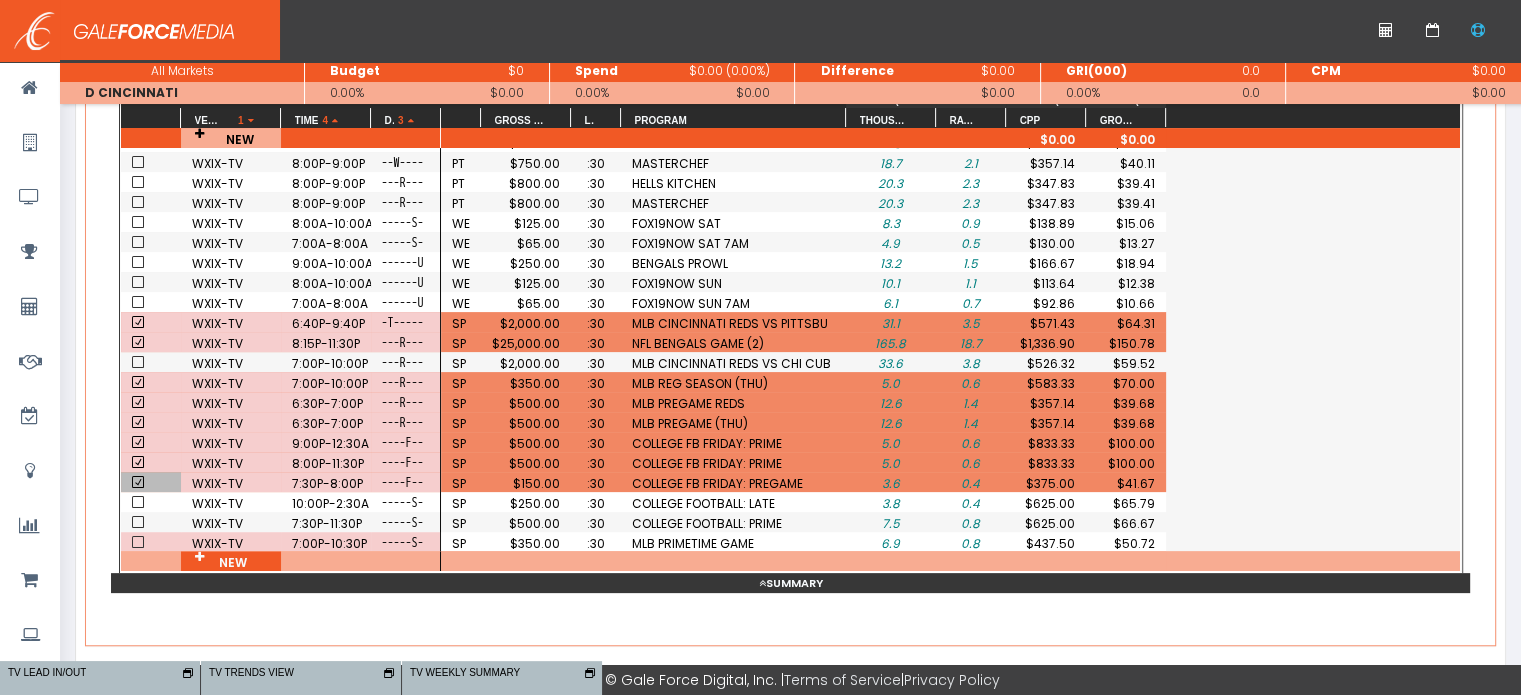 scroll, scrollTop: 362, scrollLeft: 0, axis: vertical 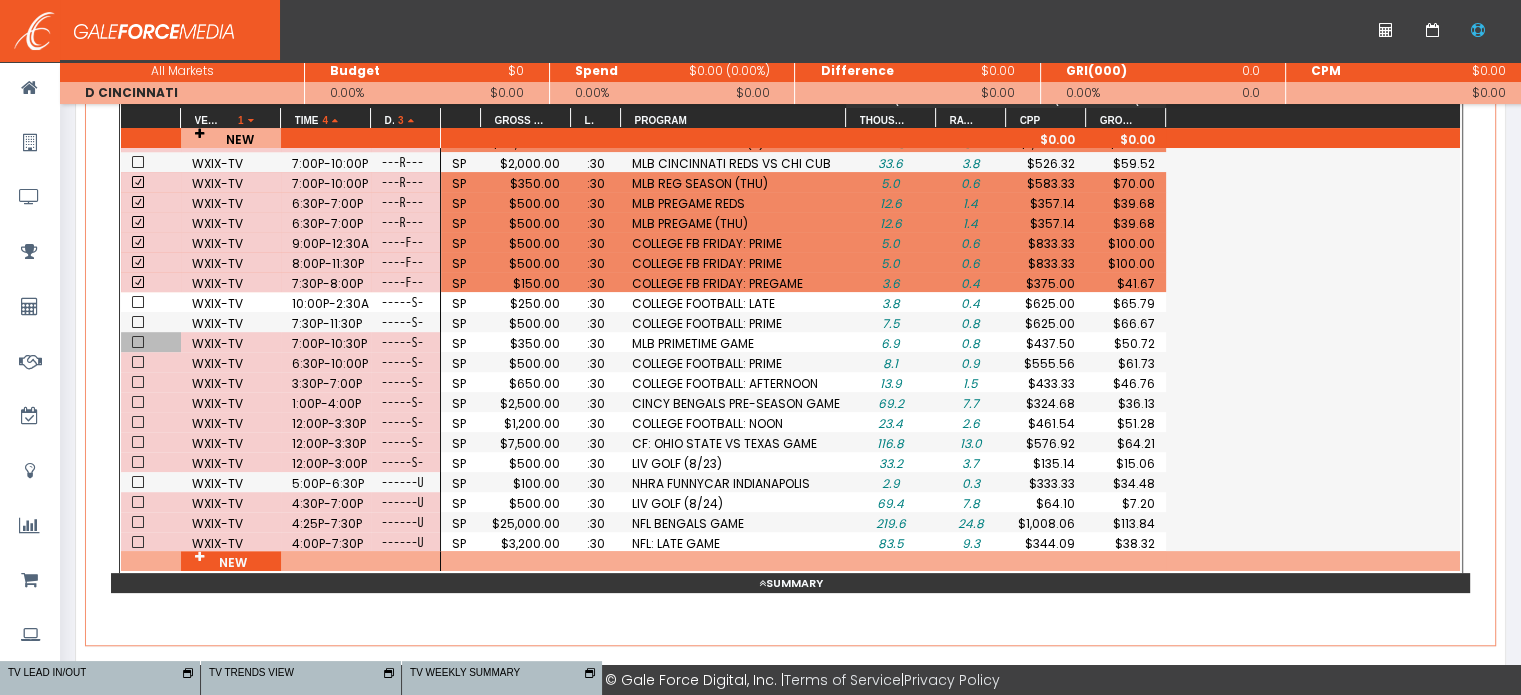 click at bounding box center [138, 342] 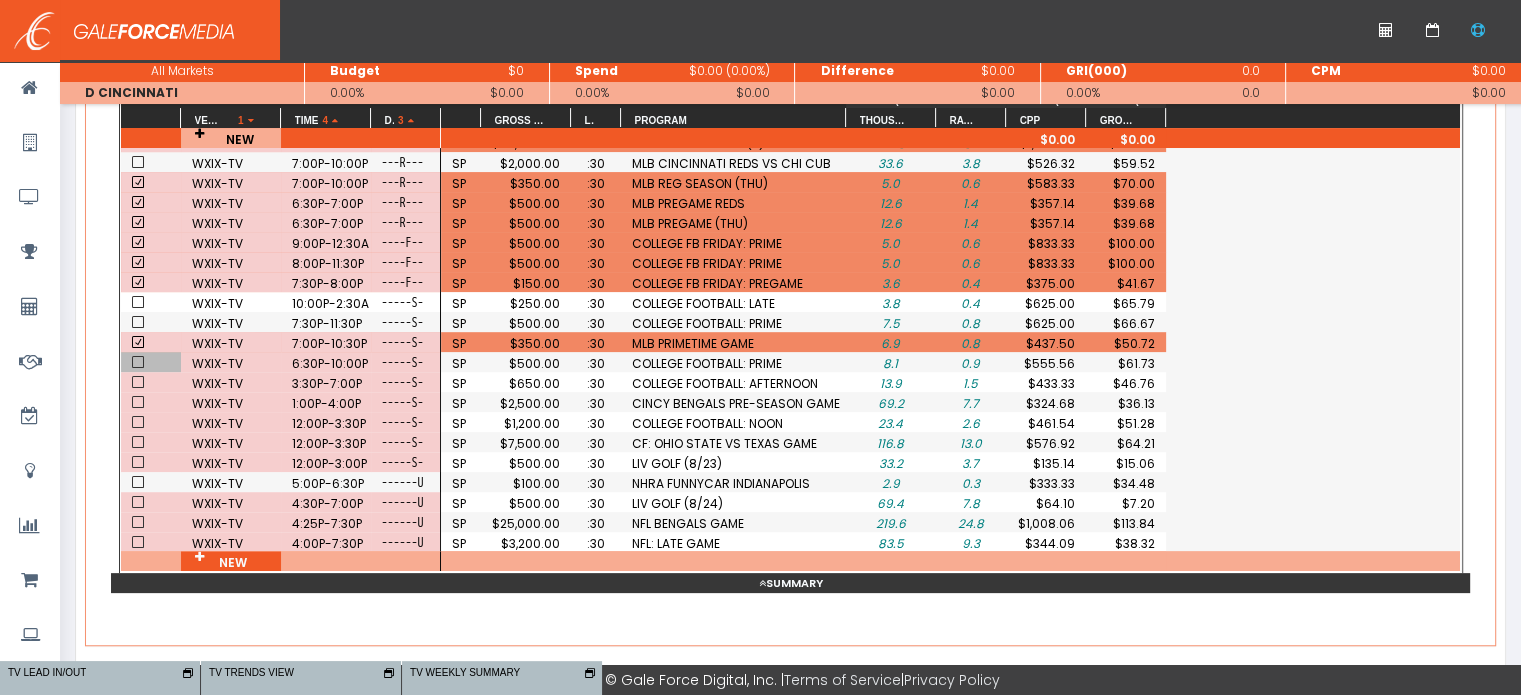 click at bounding box center (138, 362) 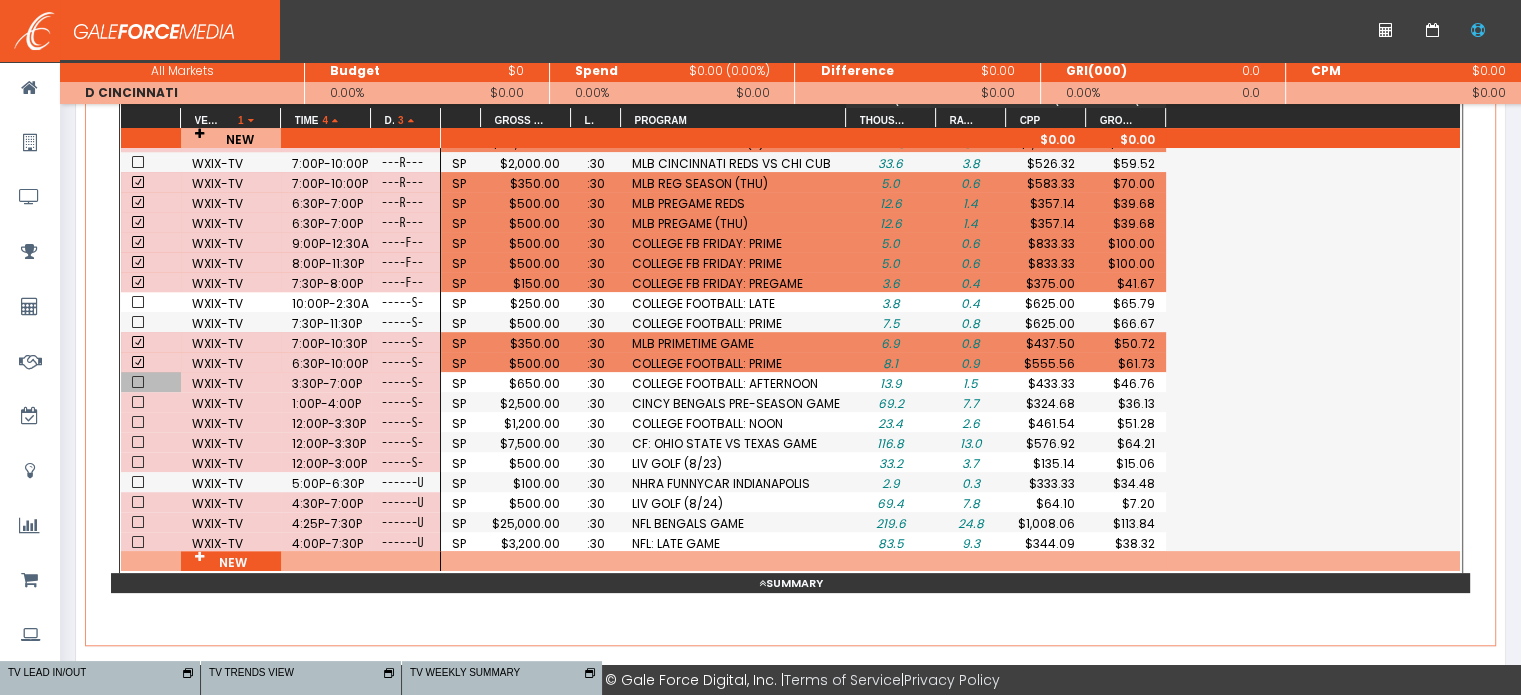 click at bounding box center [138, 382] 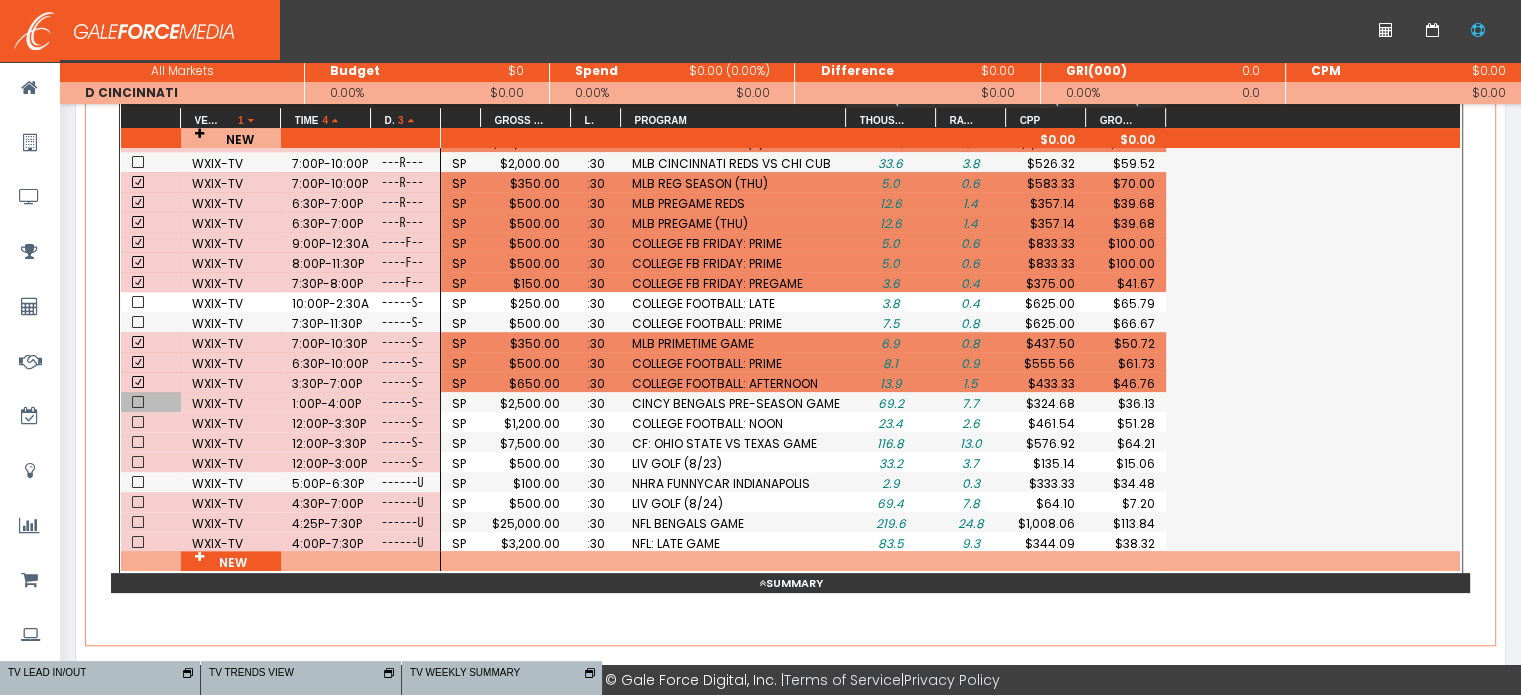 click at bounding box center [138, 402] 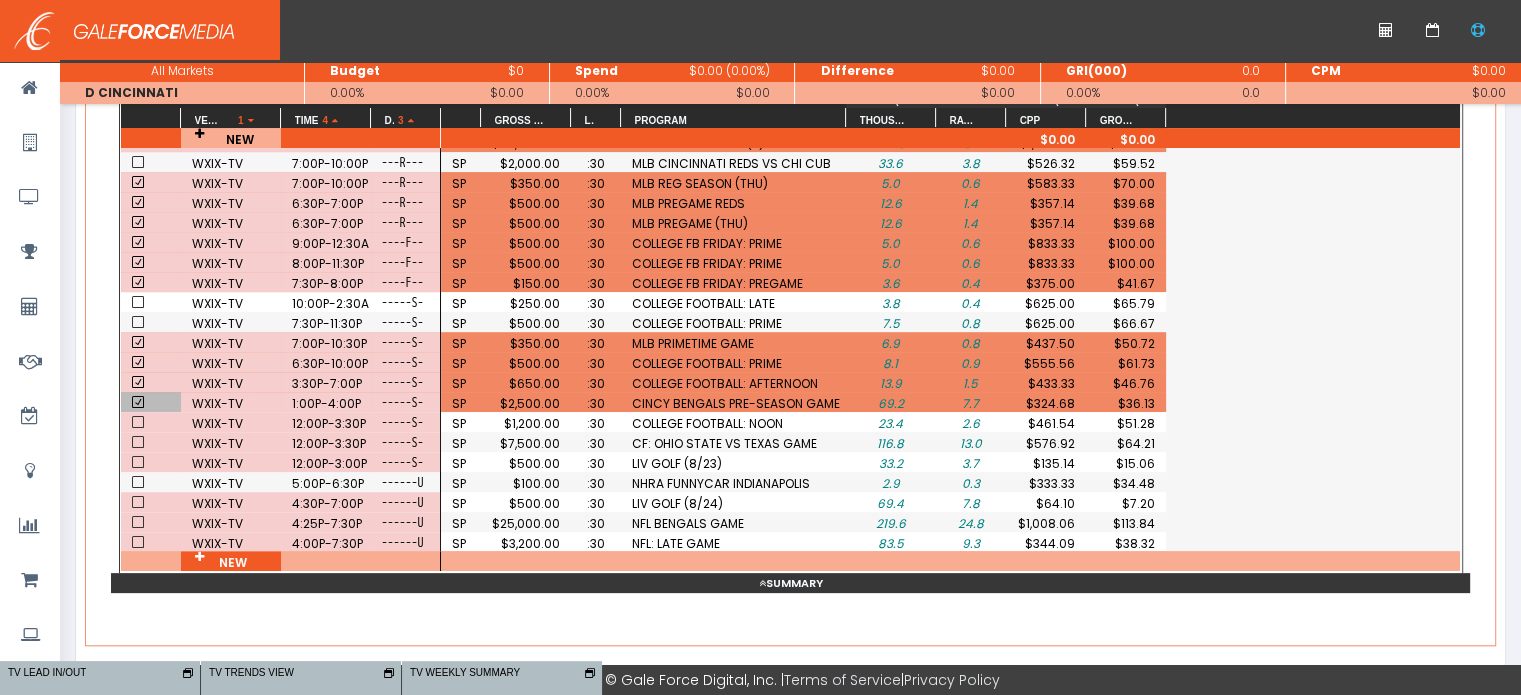 click at bounding box center (138, 662) 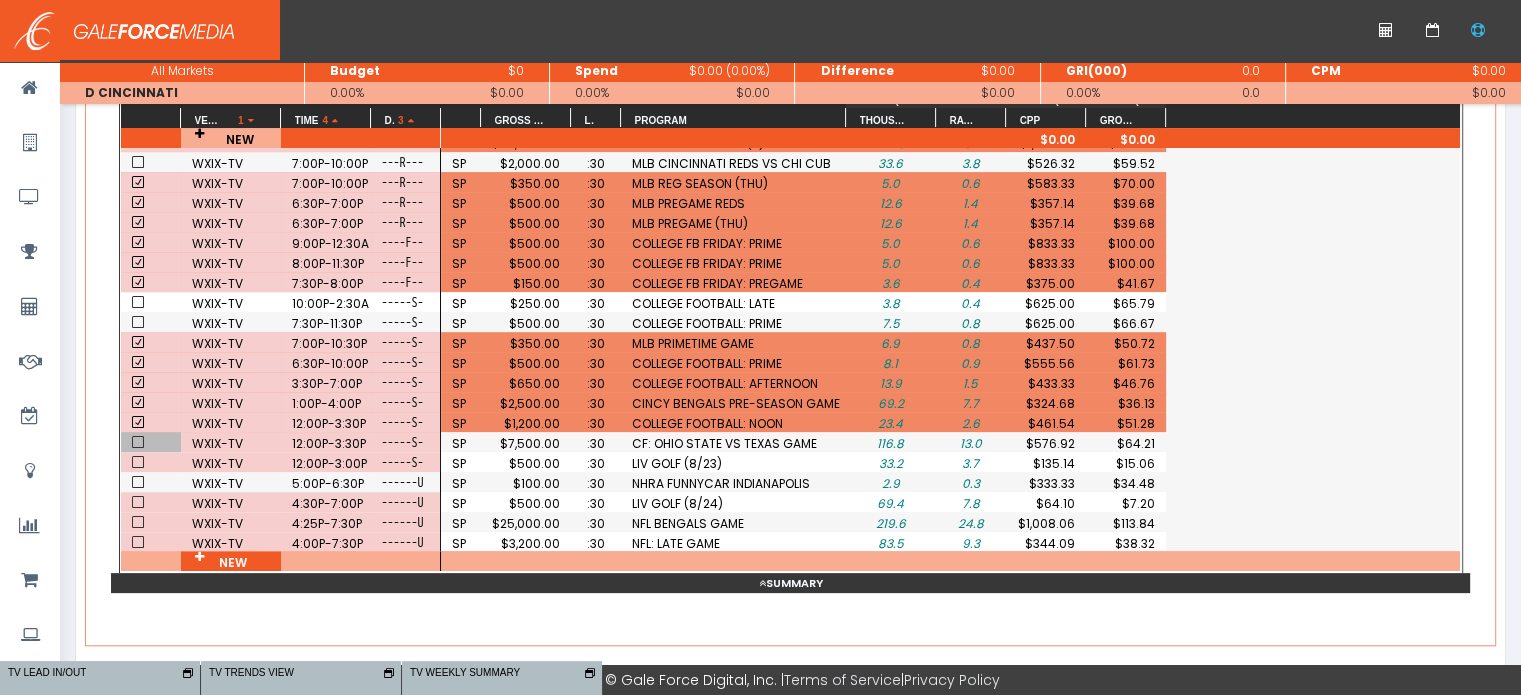 click at bounding box center (138, 442) 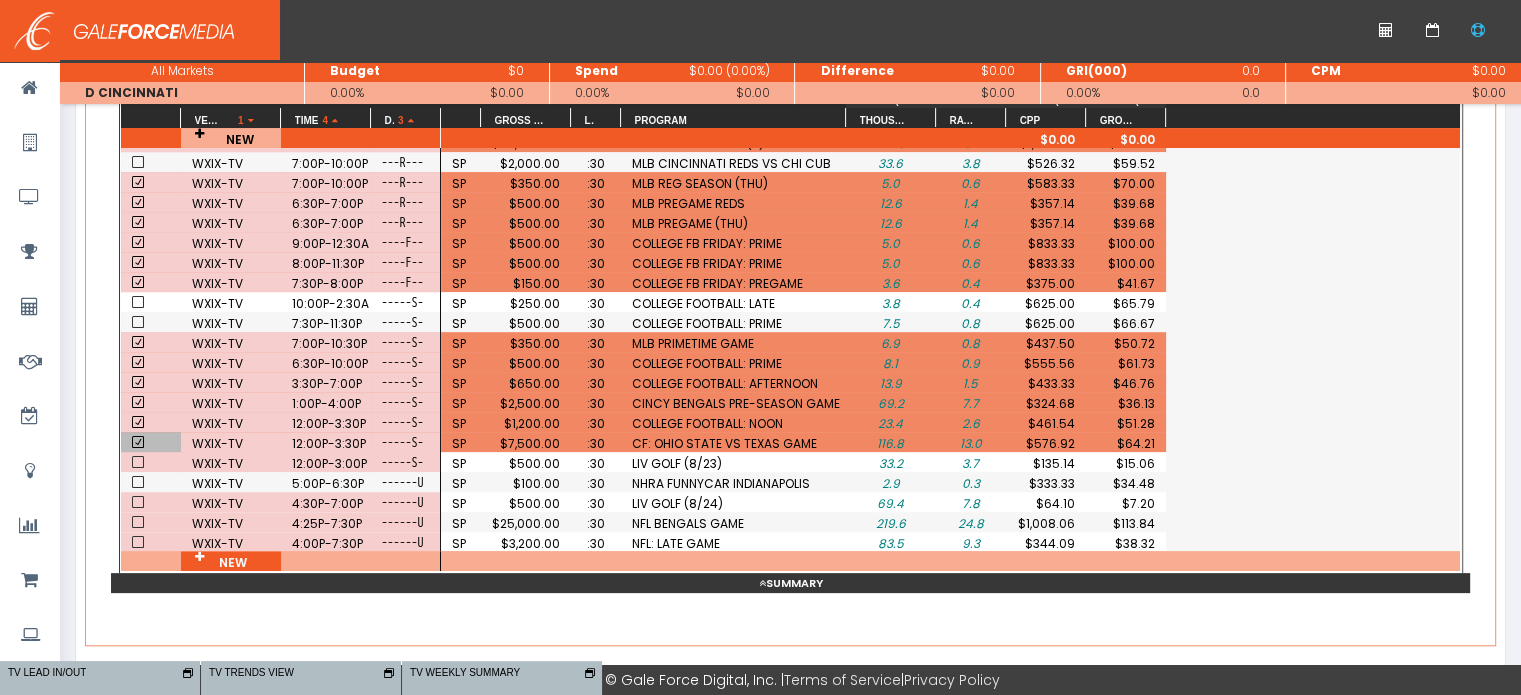 click at bounding box center [138, 662] 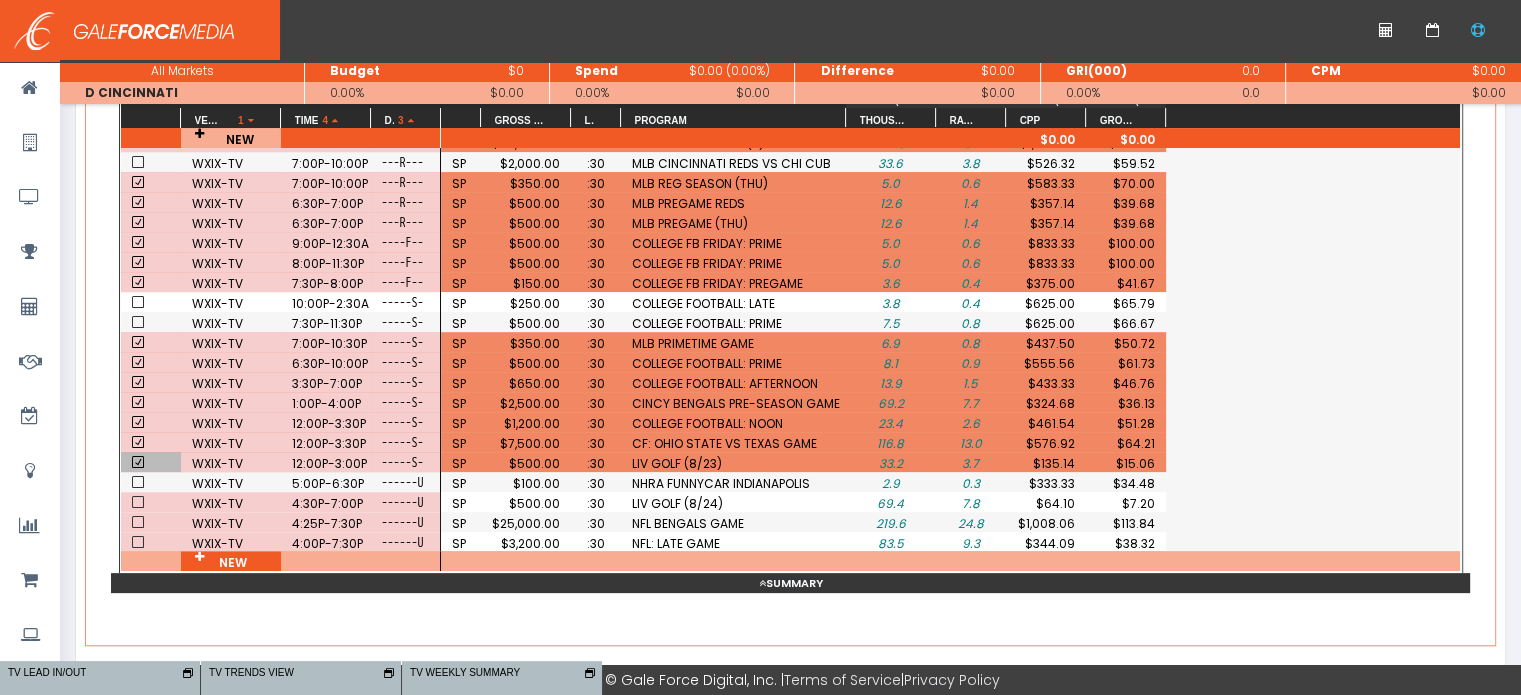 scroll, scrollTop: 614, scrollLeft: 0, axis: vertical 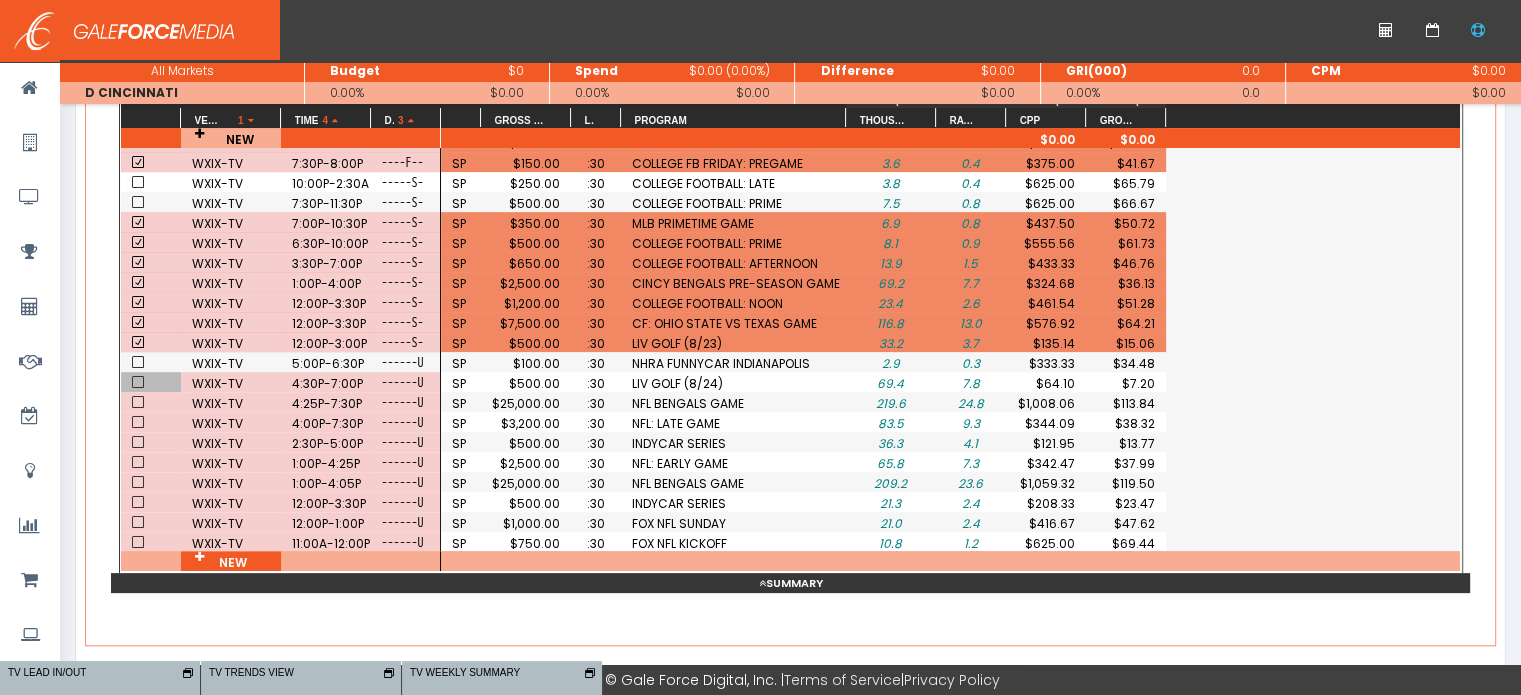 click at bounding box center [151, 382] 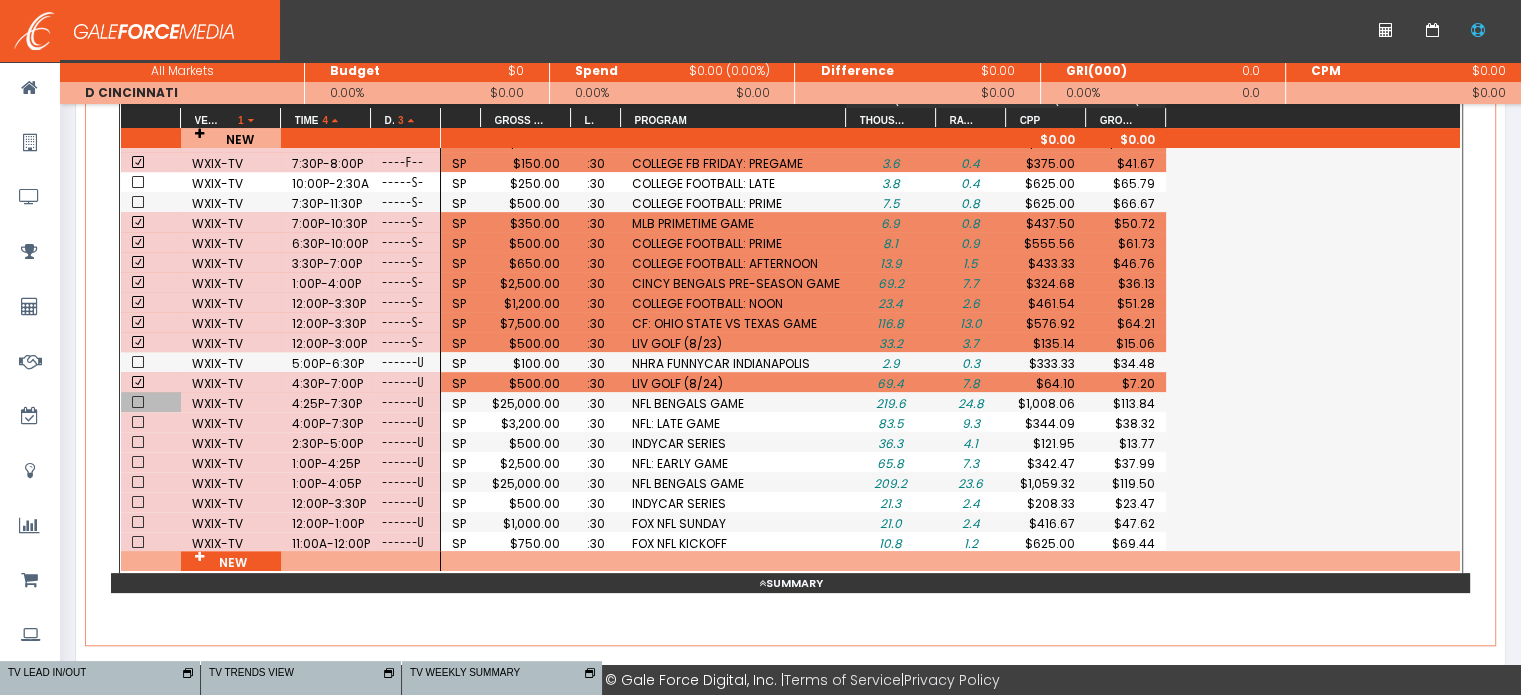 click at bounding box center [138, 402] 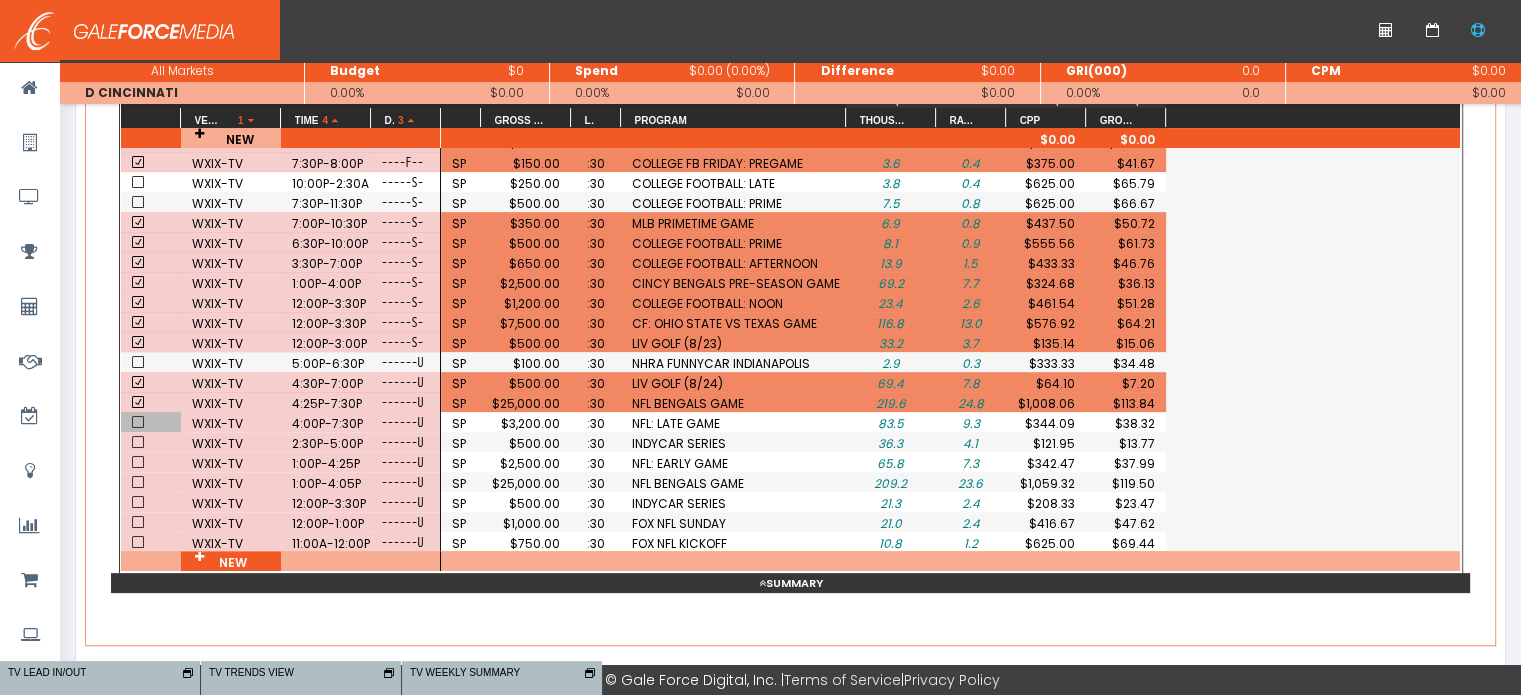 click at bounding box center (138, 422) 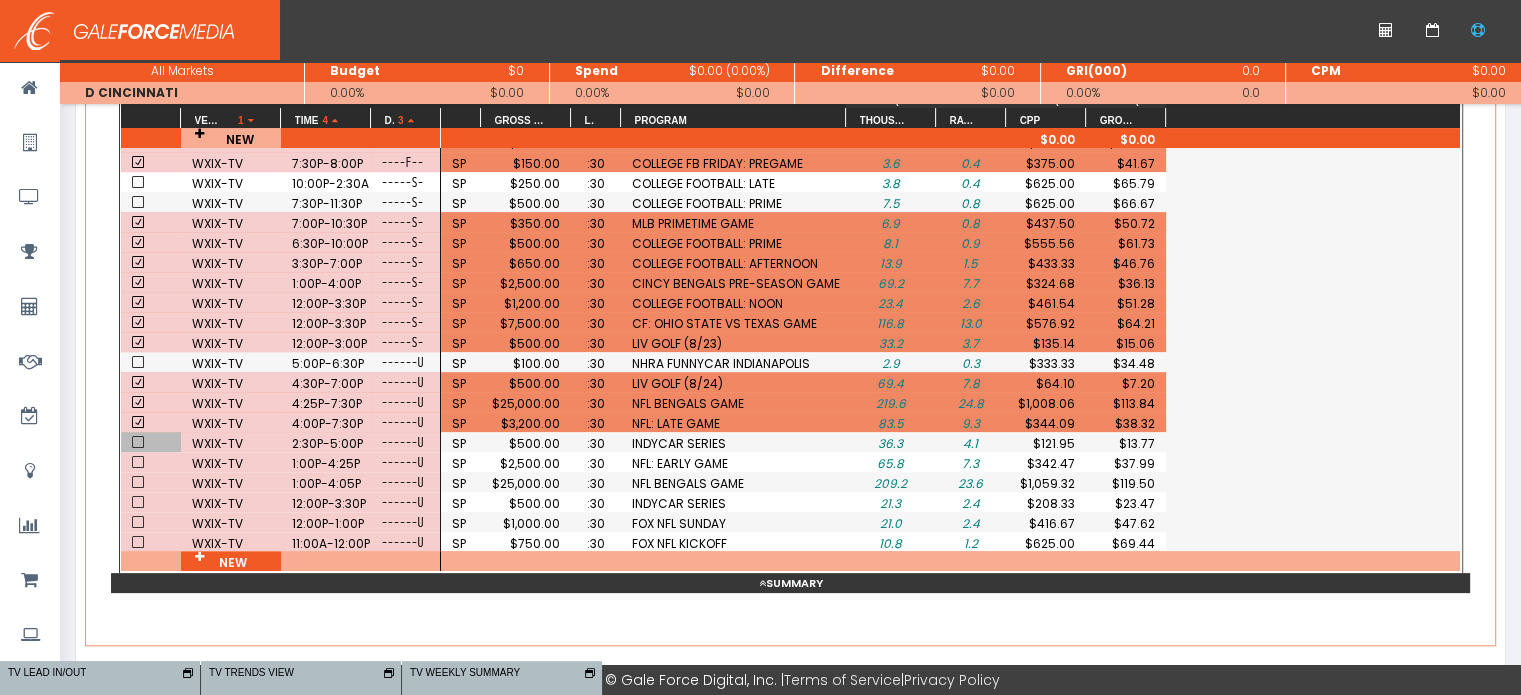 click at bounding box center [138, 442] 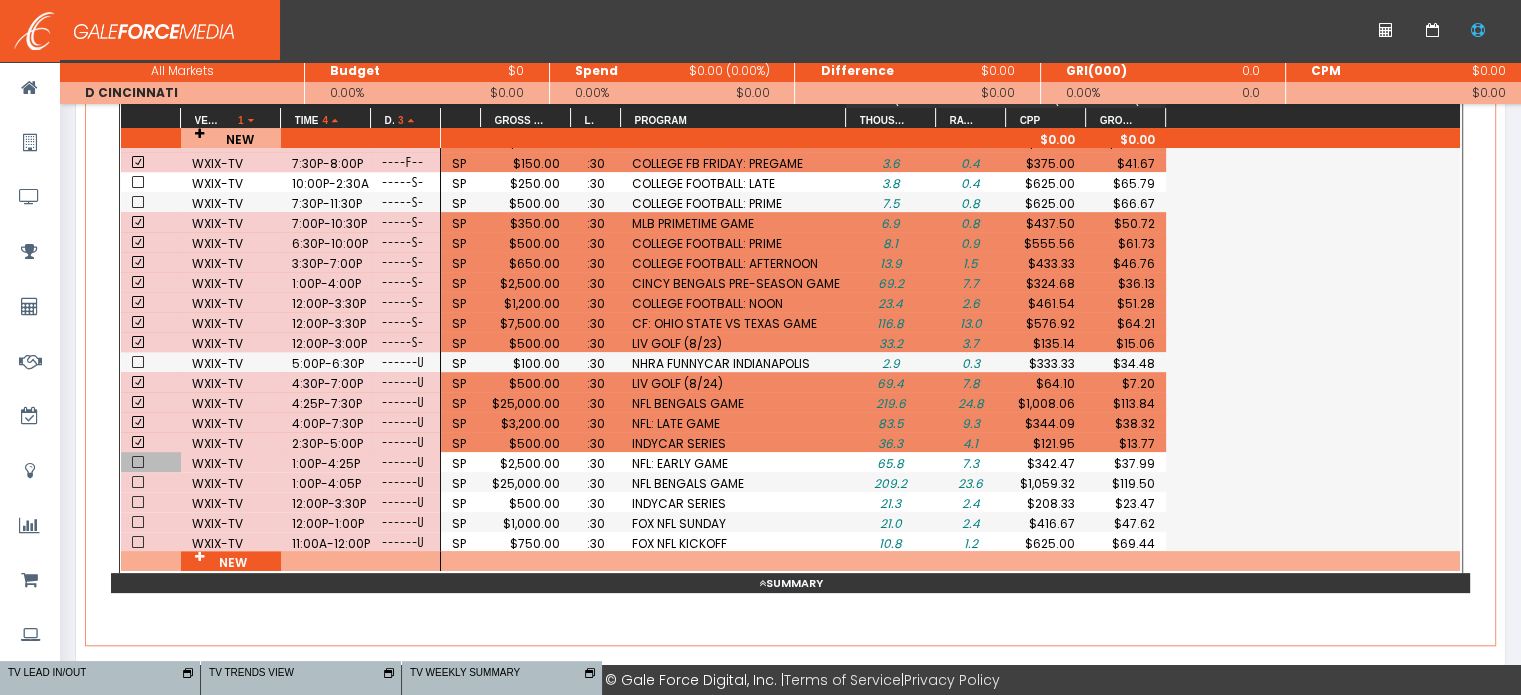 click at bounding box center [138, 462] 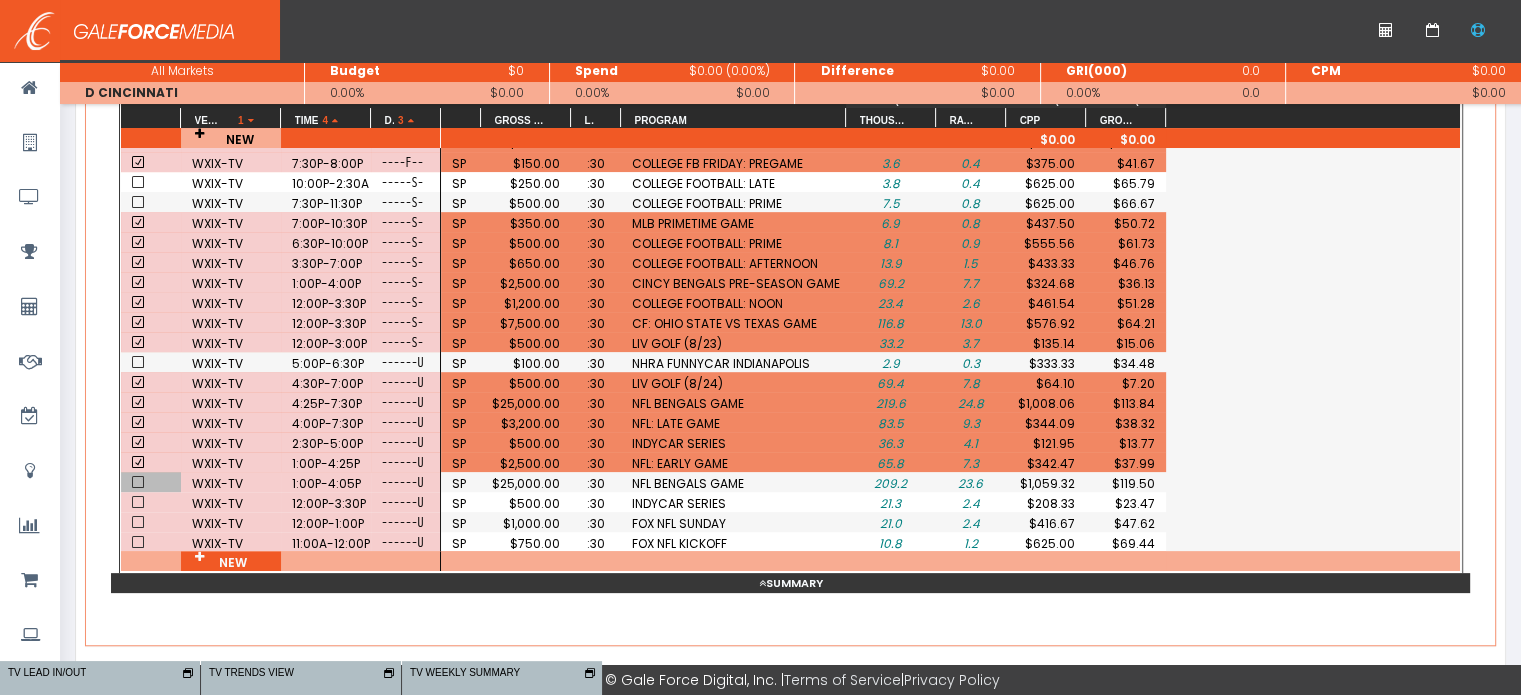 click at bounding box center (138, 482) 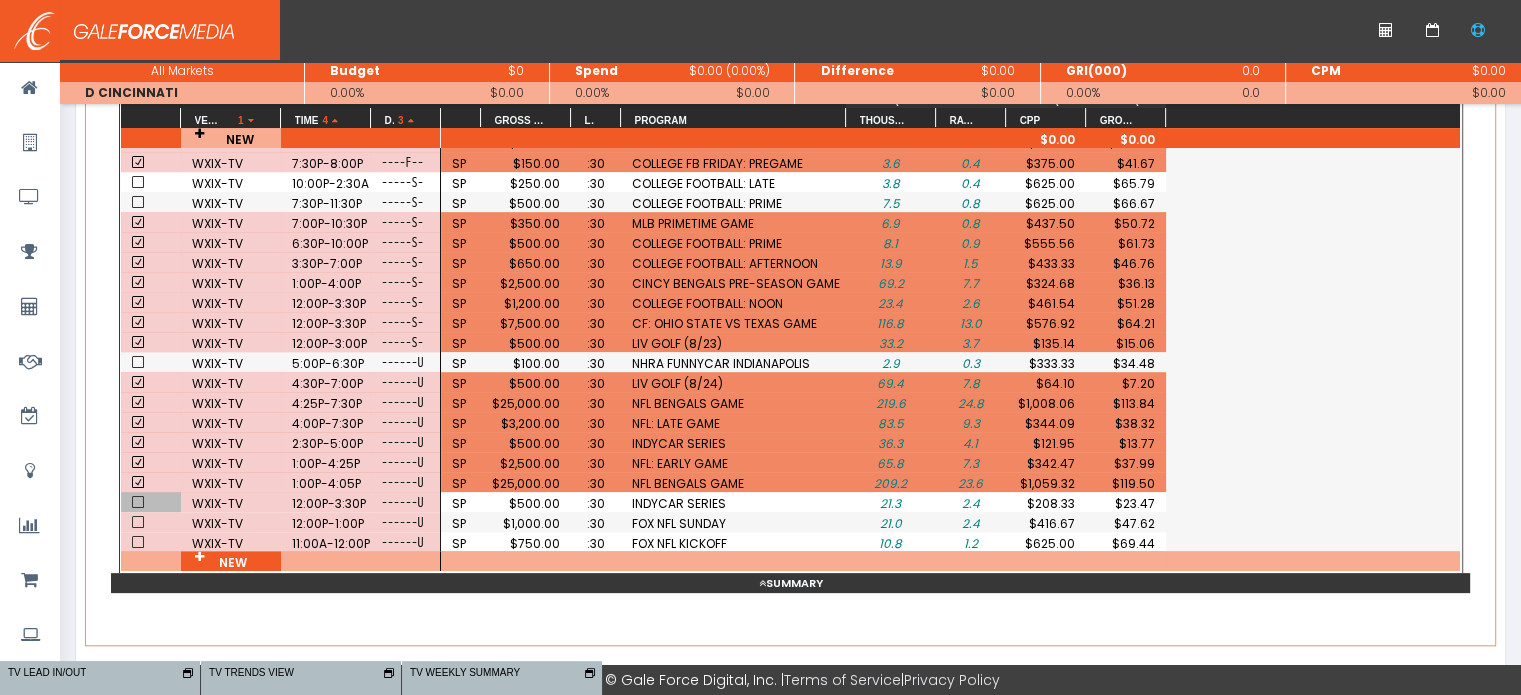 click at bounding box center (138, 502) 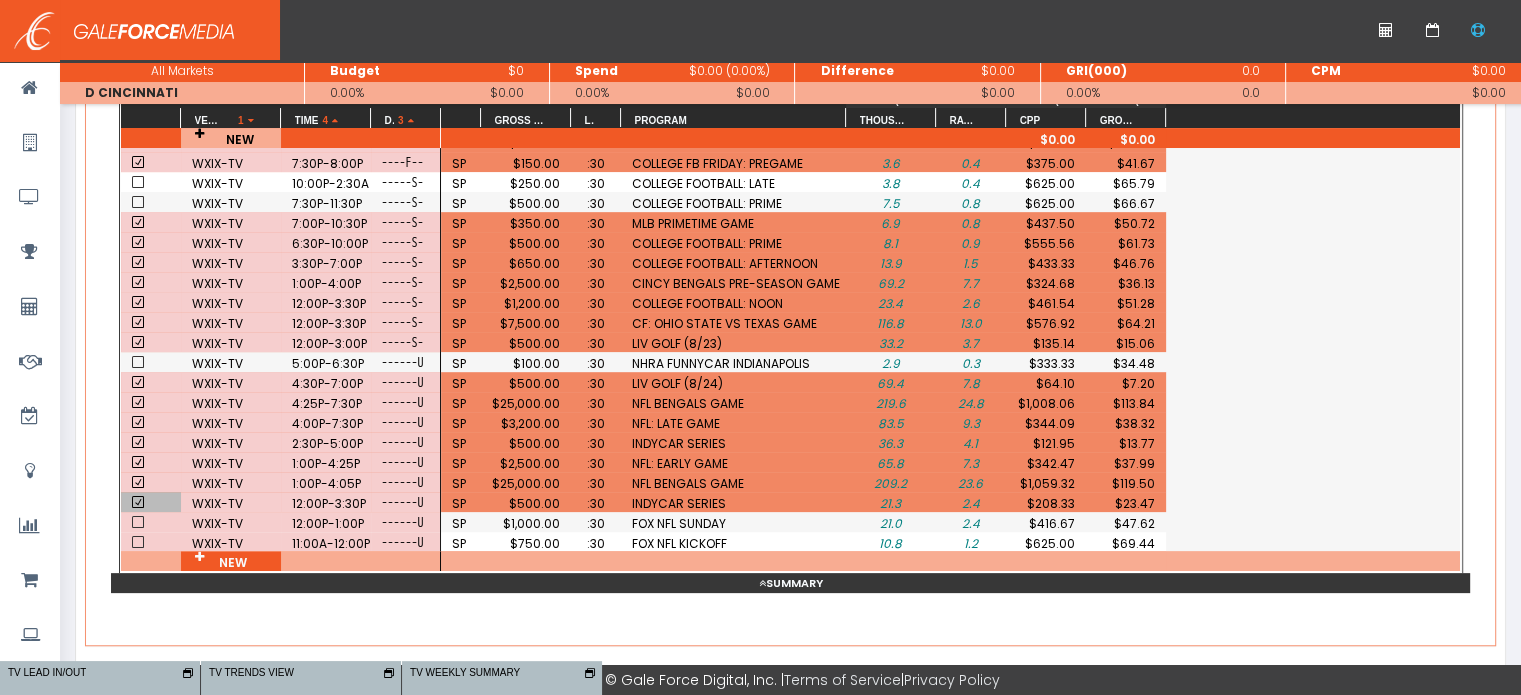 click at bounding box center (138, 522) 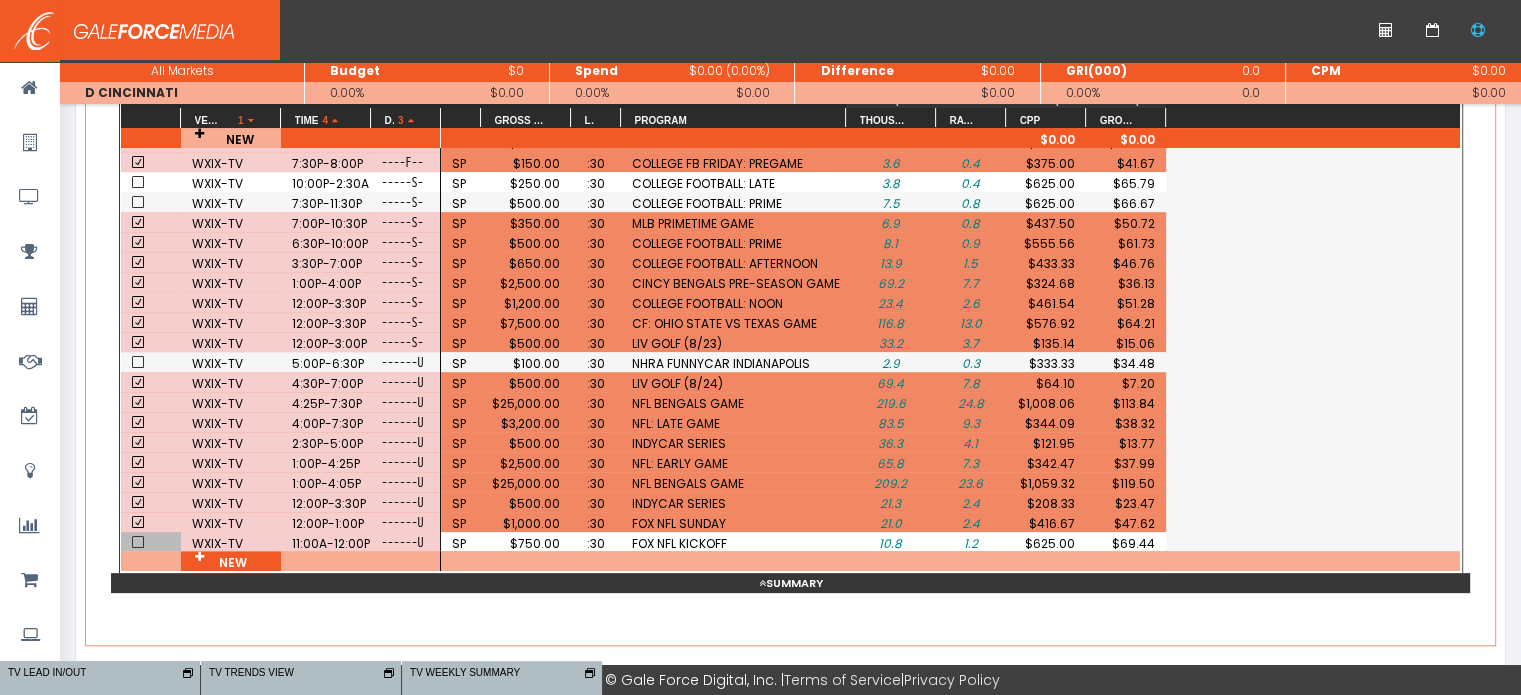 click at bounding box center [151, 542] 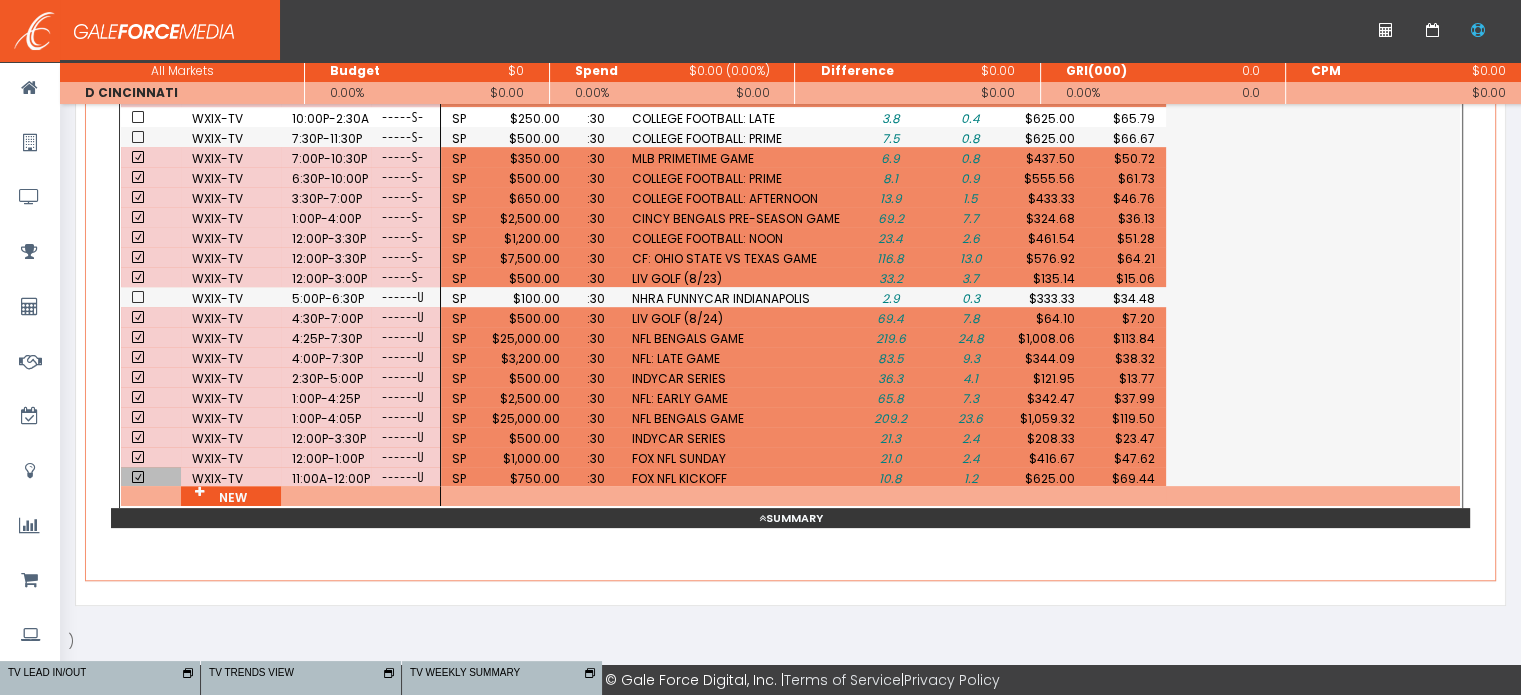 scroll, scrollTop: 493, scrollLeft: 0, axis: vertical 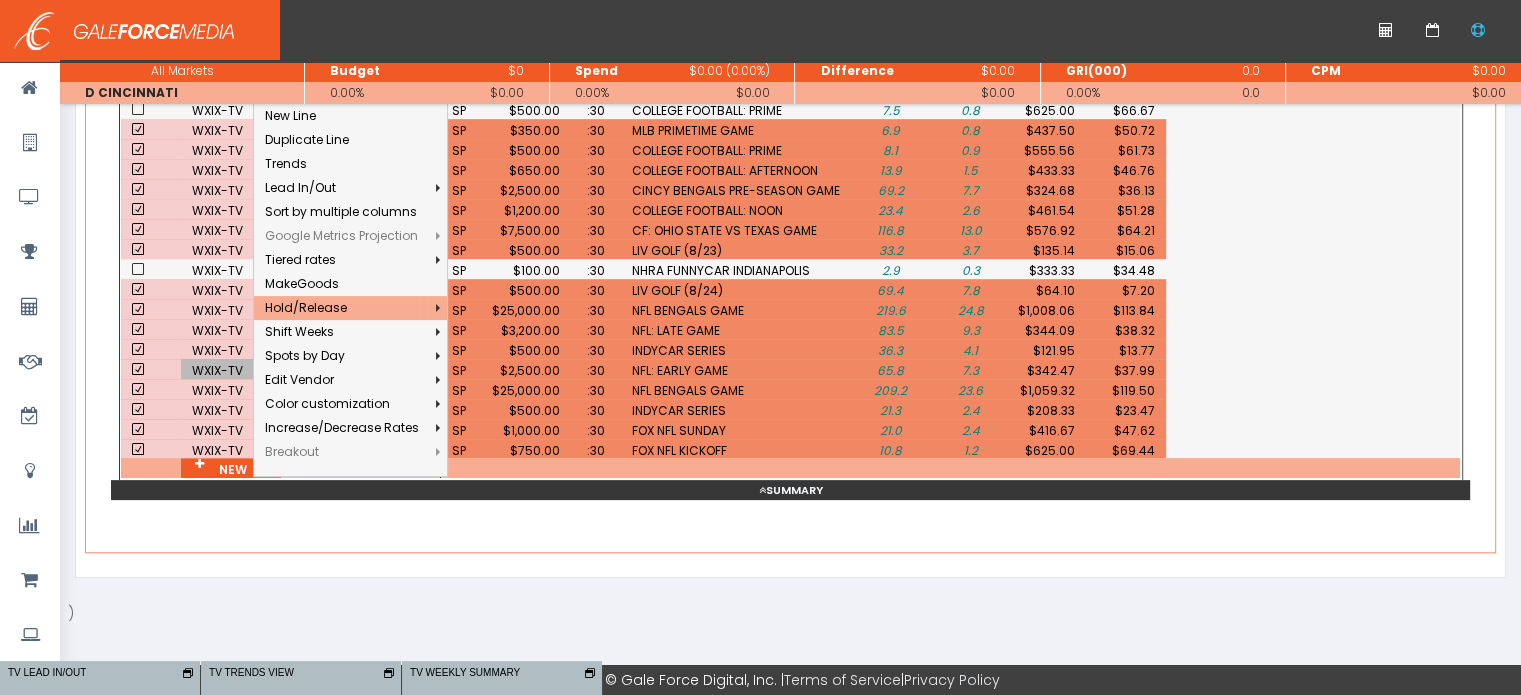 drag, startPoint x: 324, startPoint y: 291, endPoint x: 324, endPoint y: 308, distance: 17 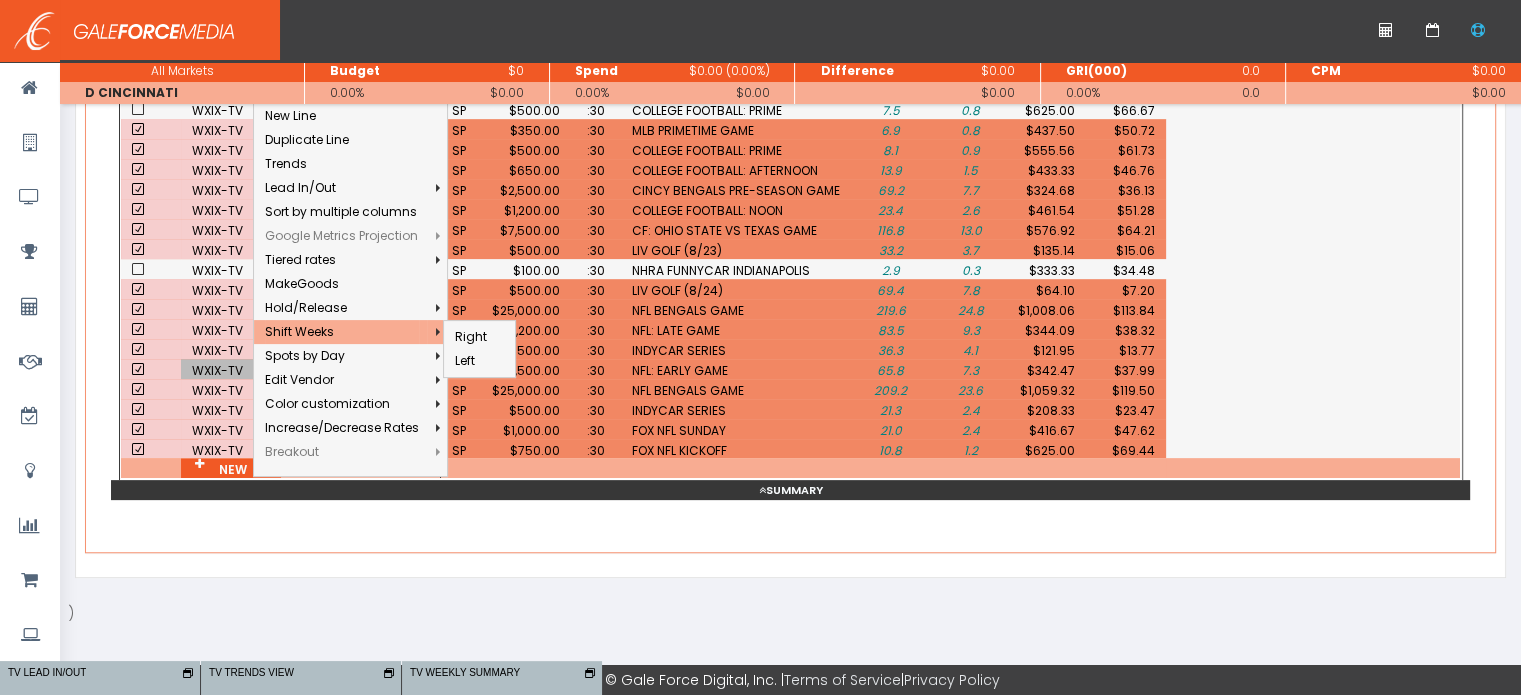 drag, startPoint x: 375, startPoint y: 325, endPoint x: 376, endPoint y: 308, distance: 17.029387 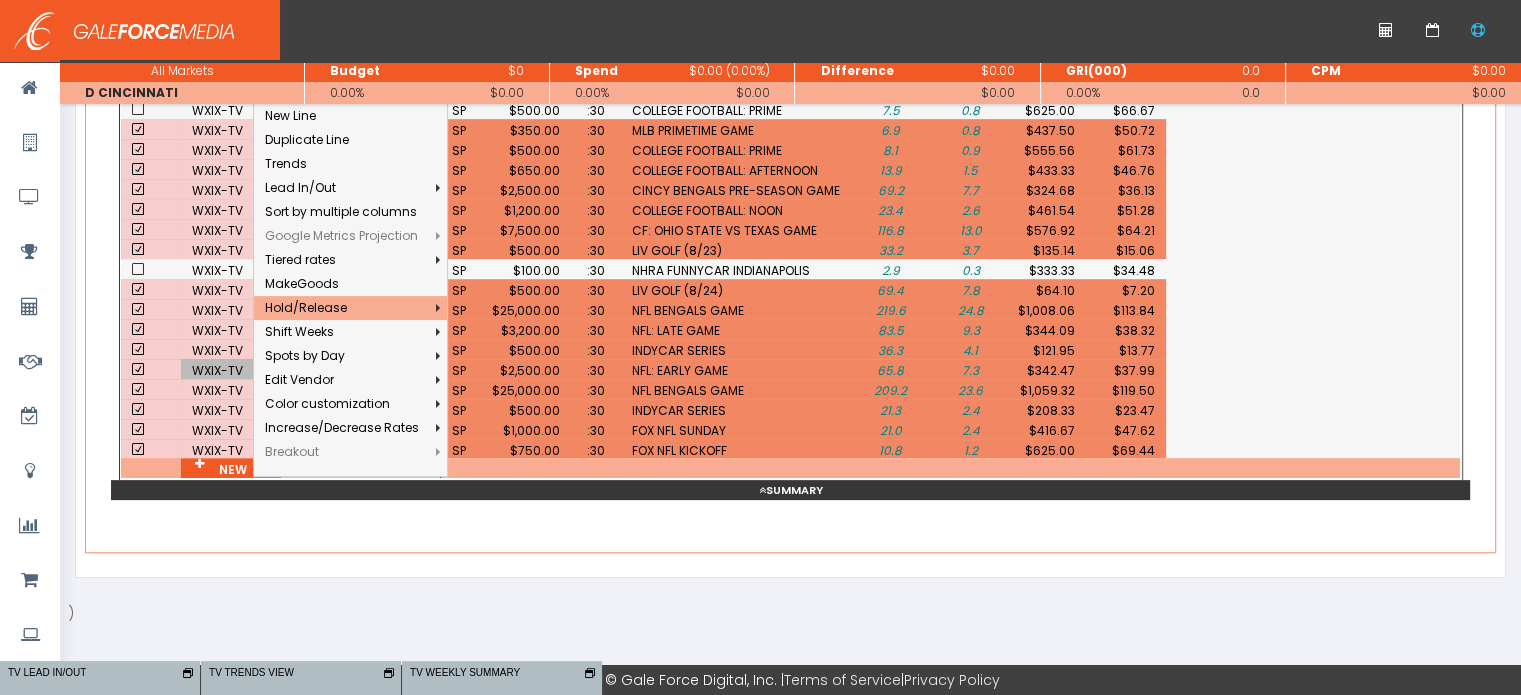 click on "Hold/Release" at bounding box center (342, 308) 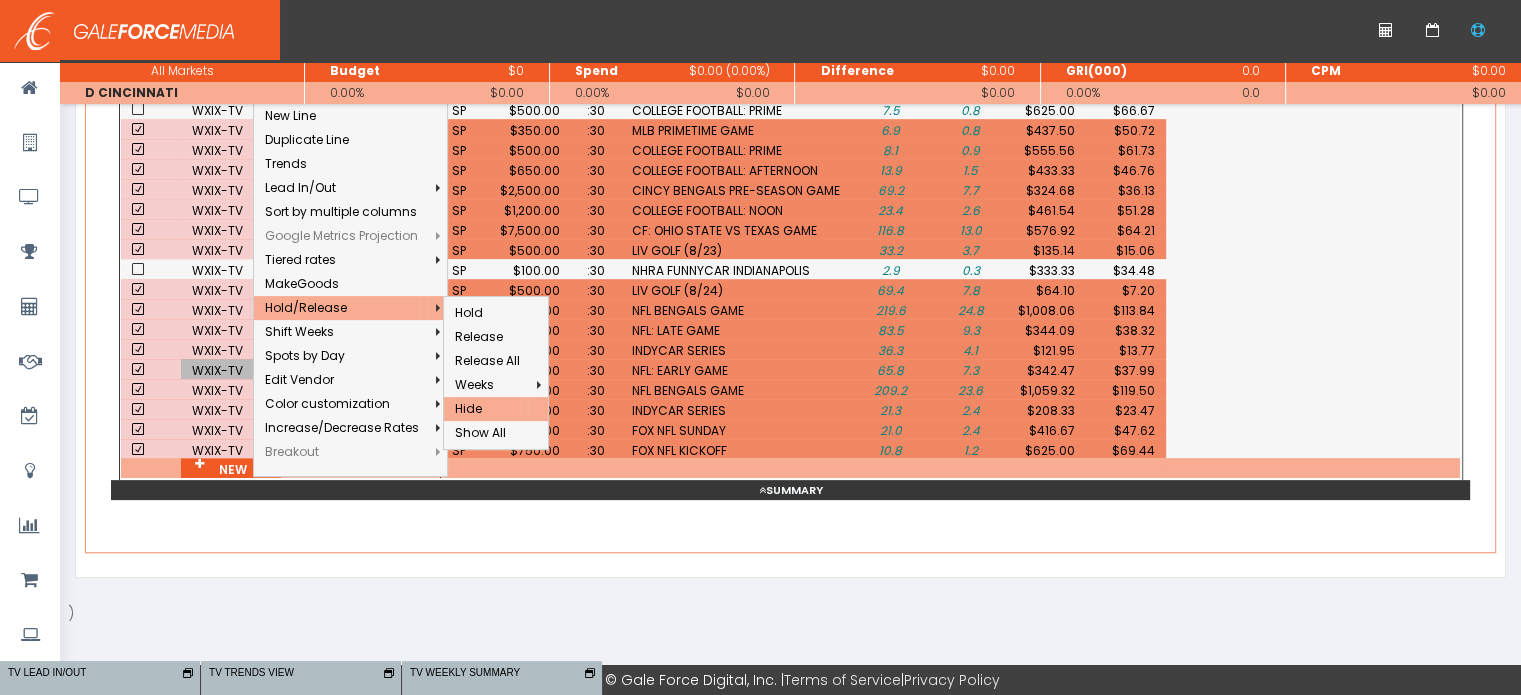 drag, startPoint x: 496, startPoint y: 387, endPoint x: 496, endPoint y: 400, distance: 13 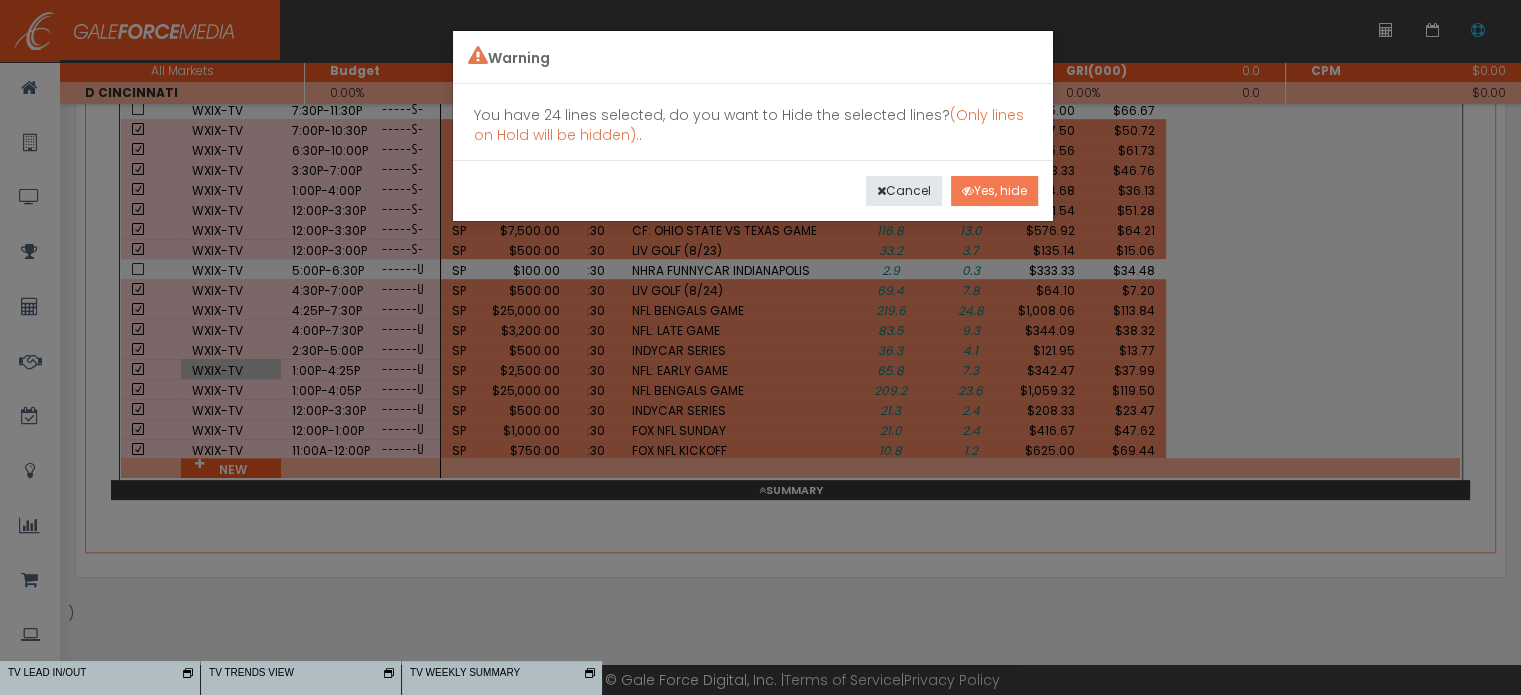 click on "Yes, hide" at bounding box center (994, 191) 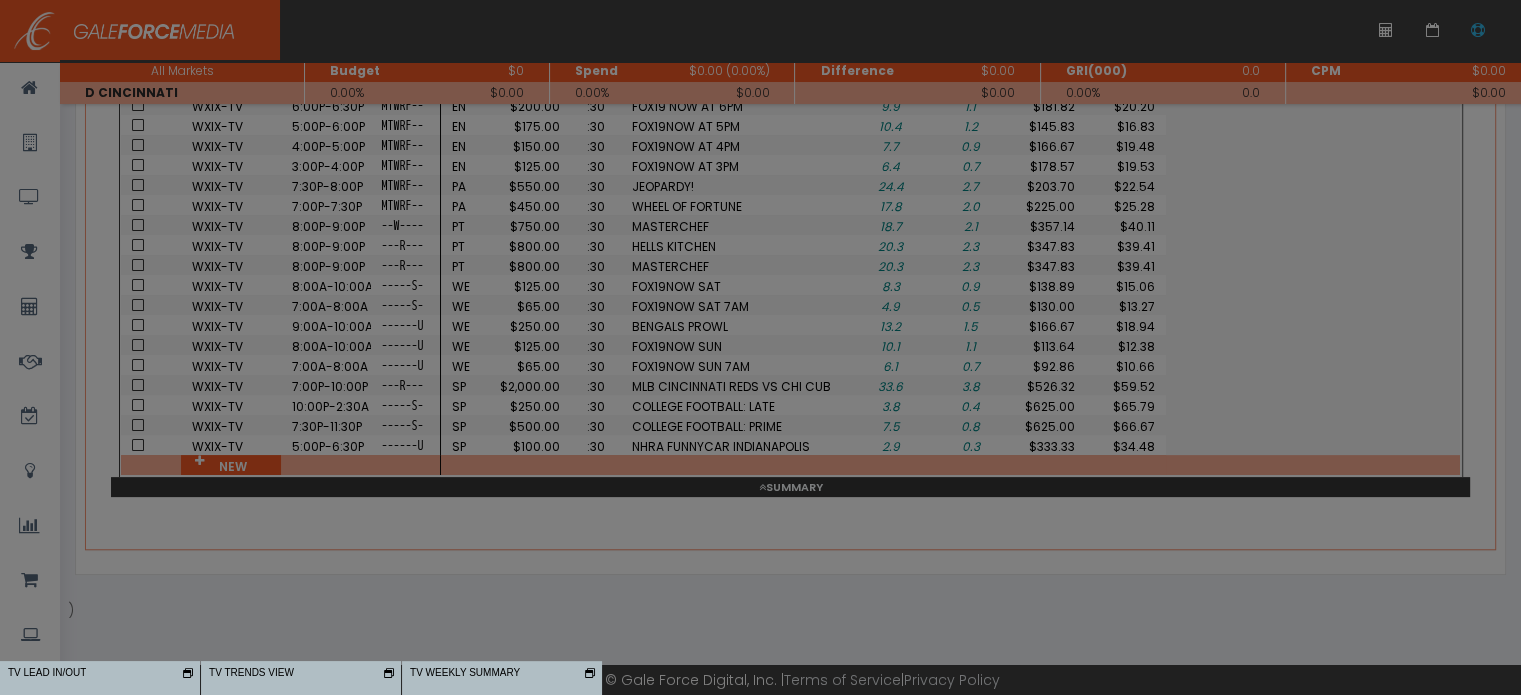scroll, scrollTop: 176, scrollLeft: 0, axis: vertical 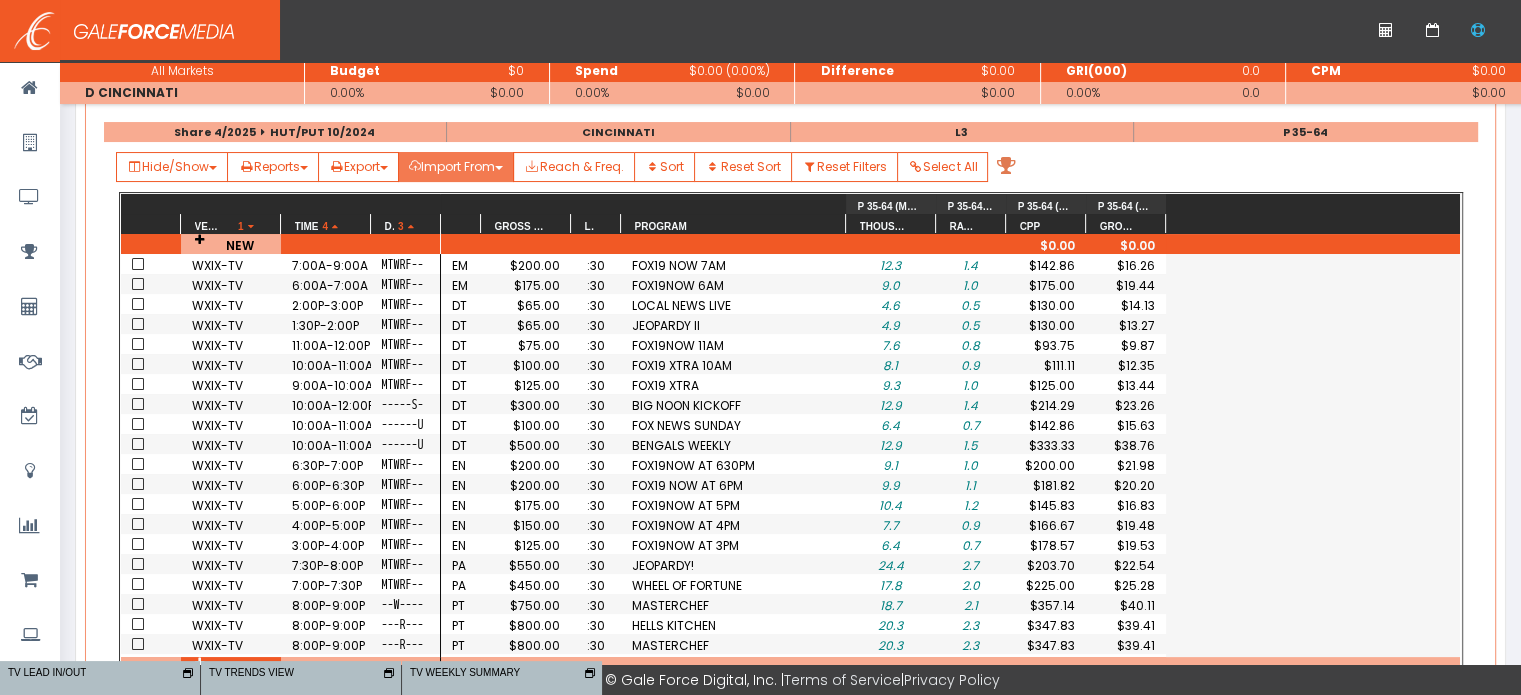 click on "Import From" at bounding box center (172, 167) 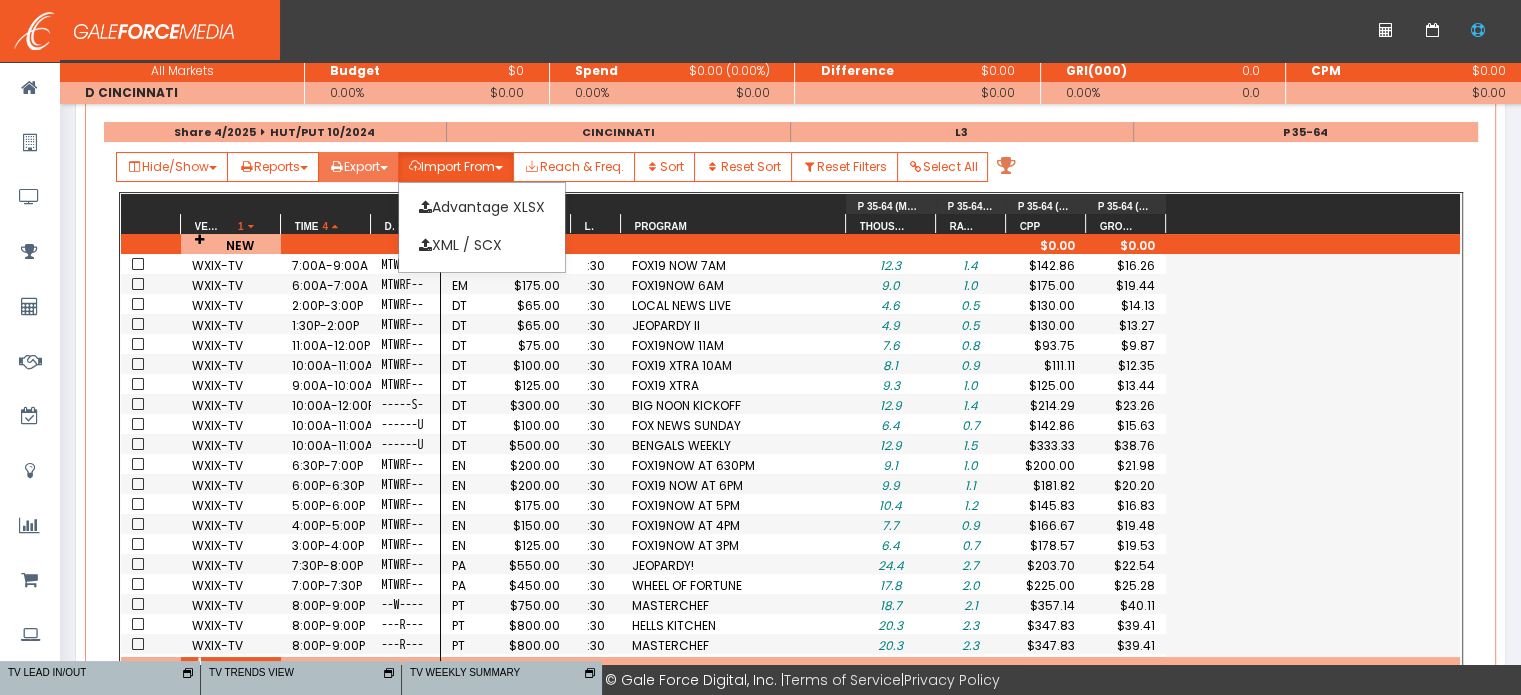click on "Export" at bounding box center [172, 167] 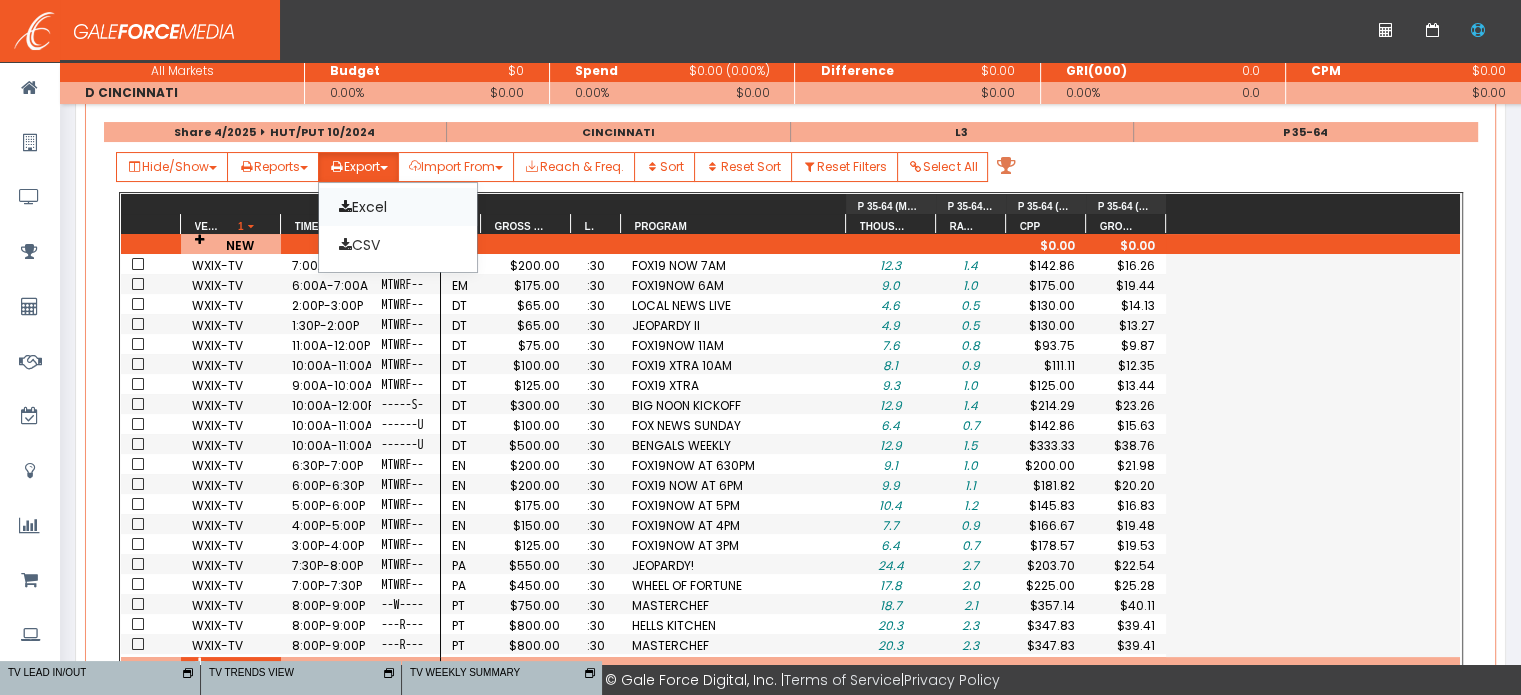 click at bounding box center [345, 207] 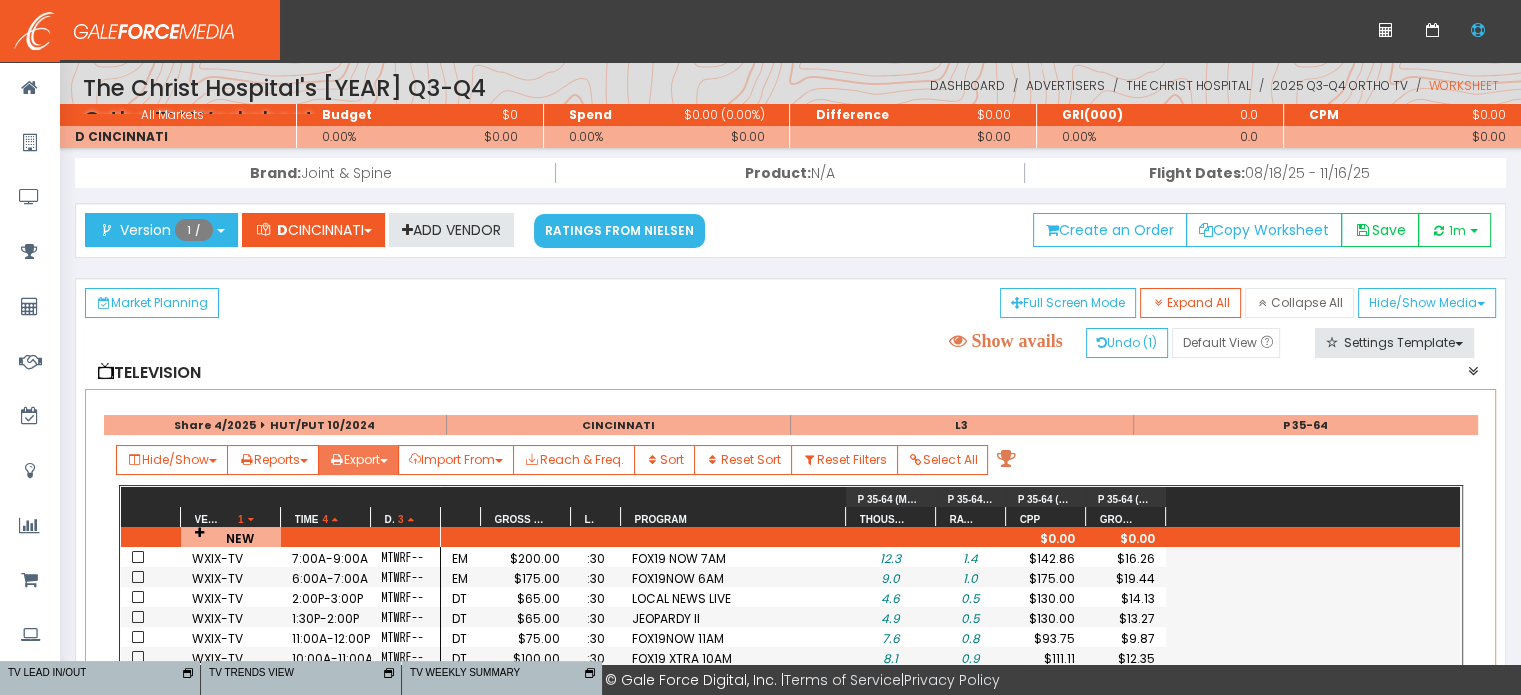 click on "Export" at bounding box center (172, 460) 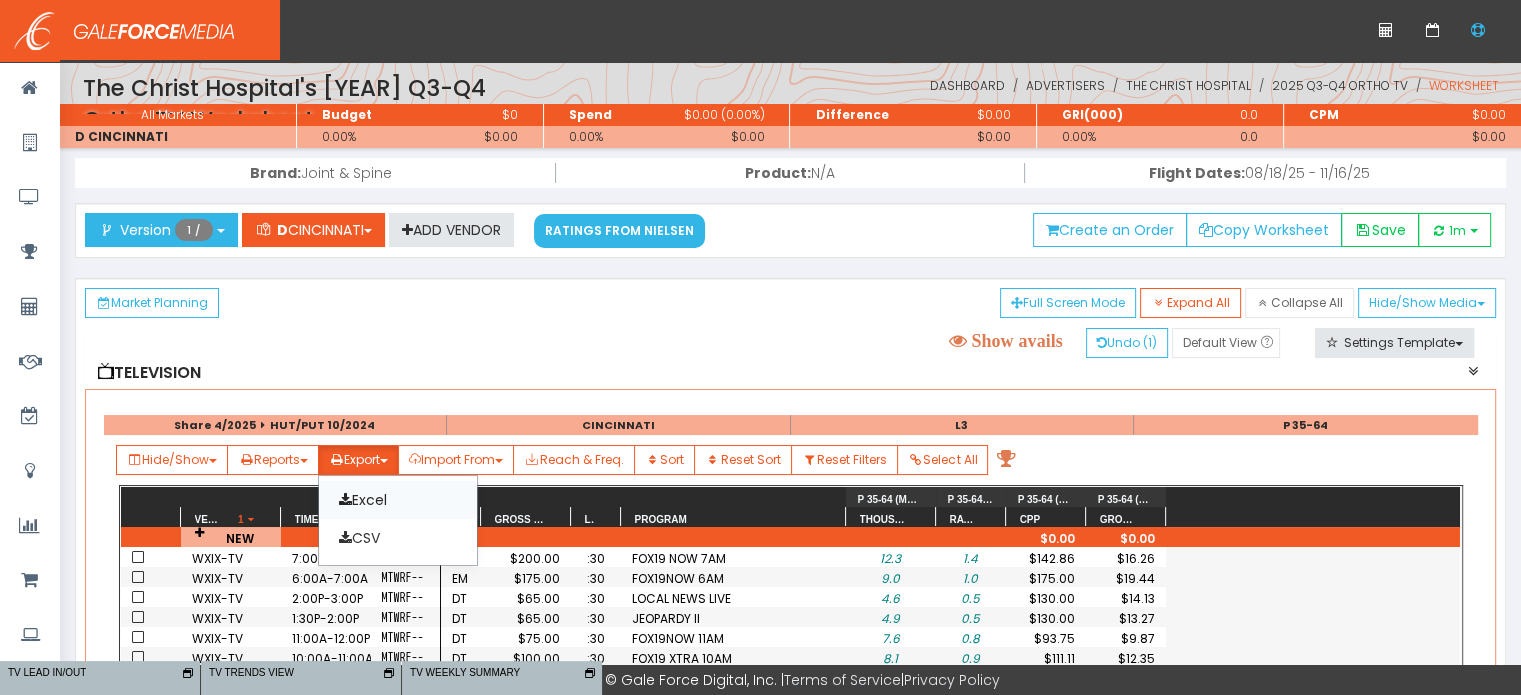 click on "Excel" at bounding box center (398, 500) 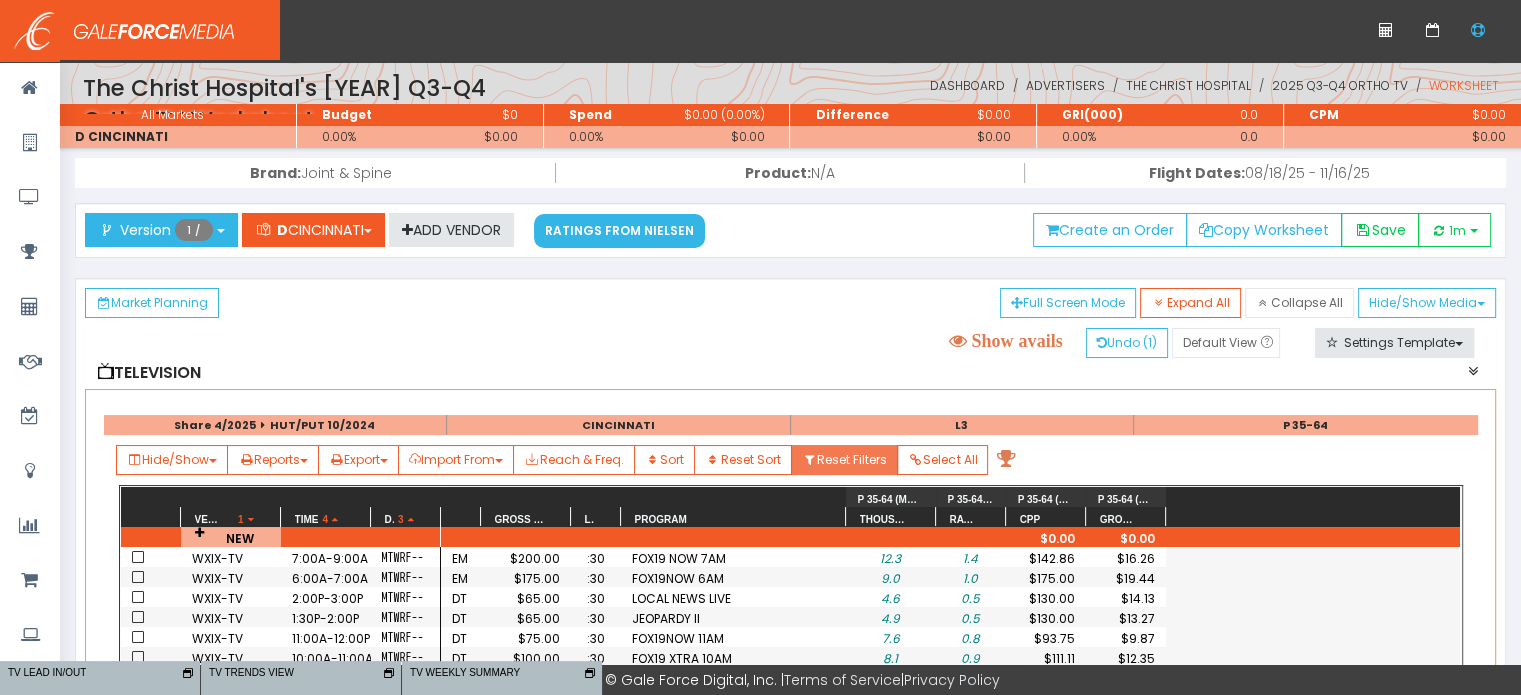 click at bounding box center (809, 460) 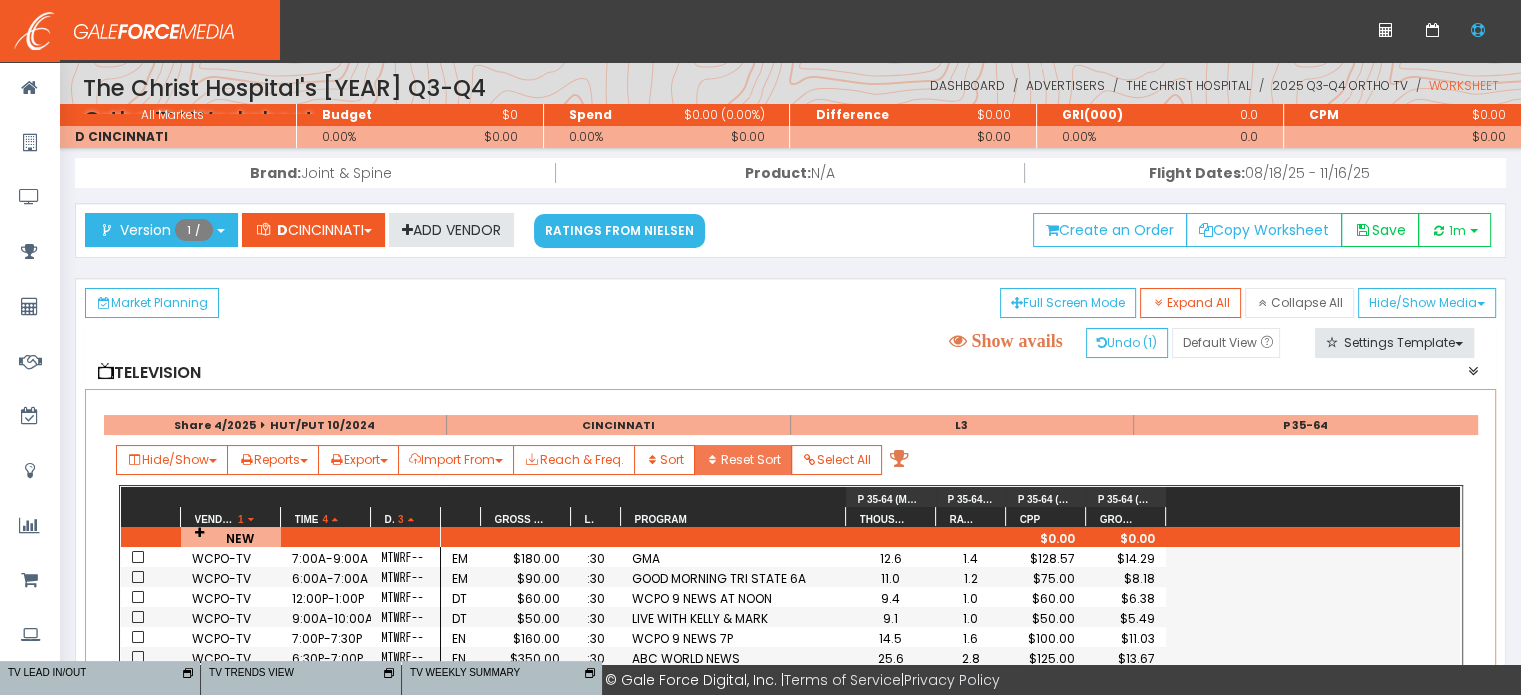 click on "Reset Sort" at bounding box center (742, 460) 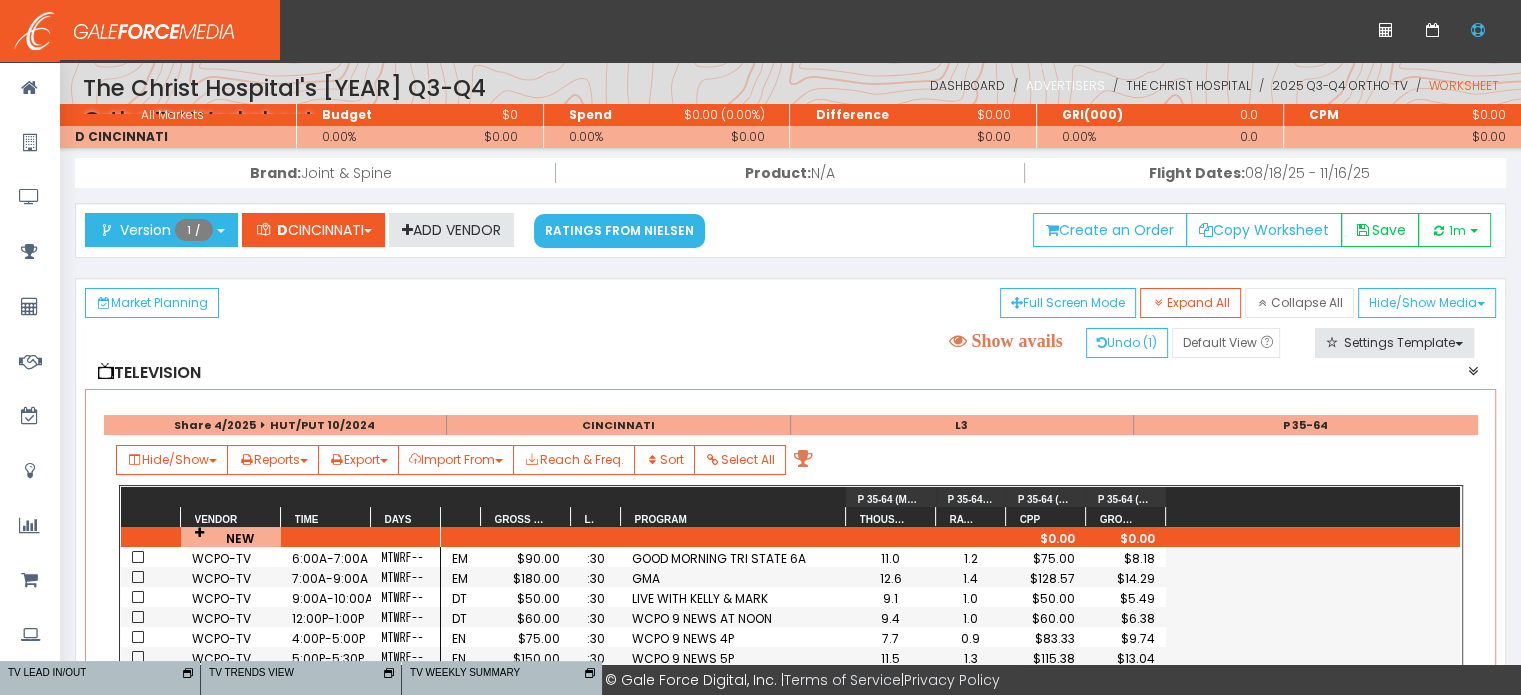 click on "Advertisers" at bounding box center [1065, 85] 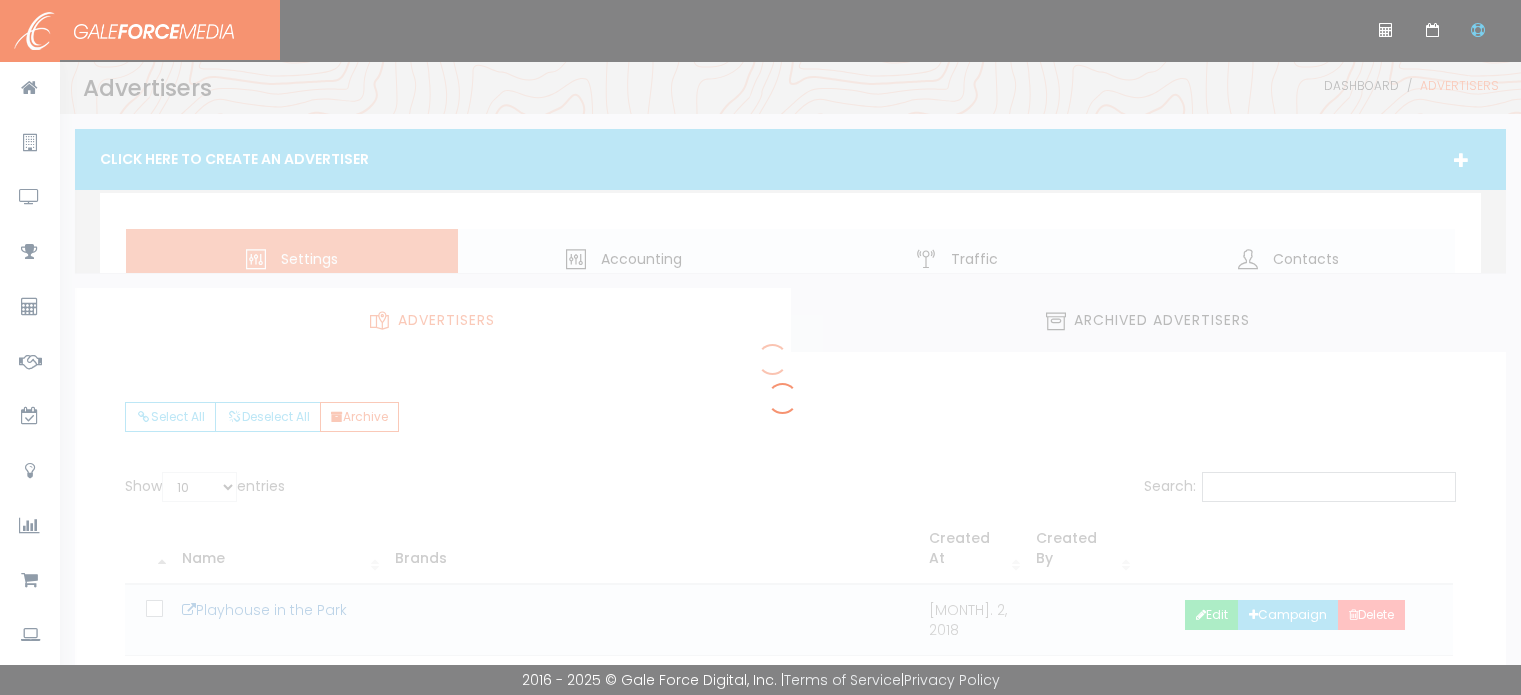 scroll, scrollTop: 0, scrollLeft: 0, axis: both 